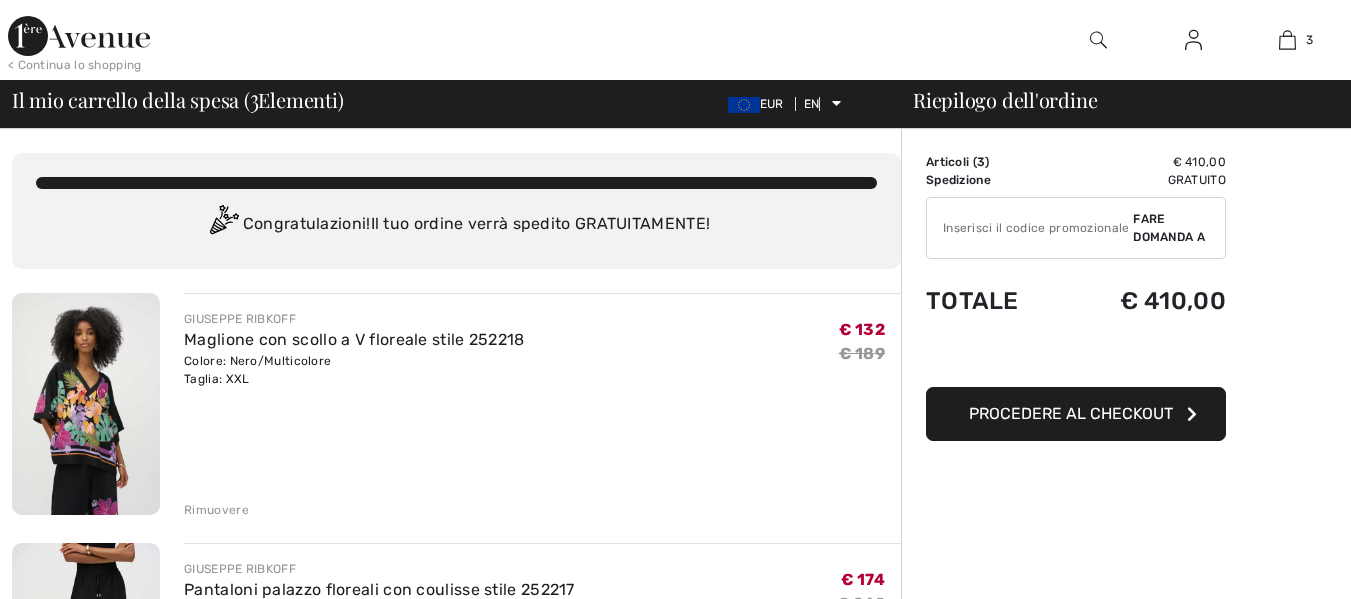 scroll, scrollTop: 0, scrollLeft: 0, axis: both 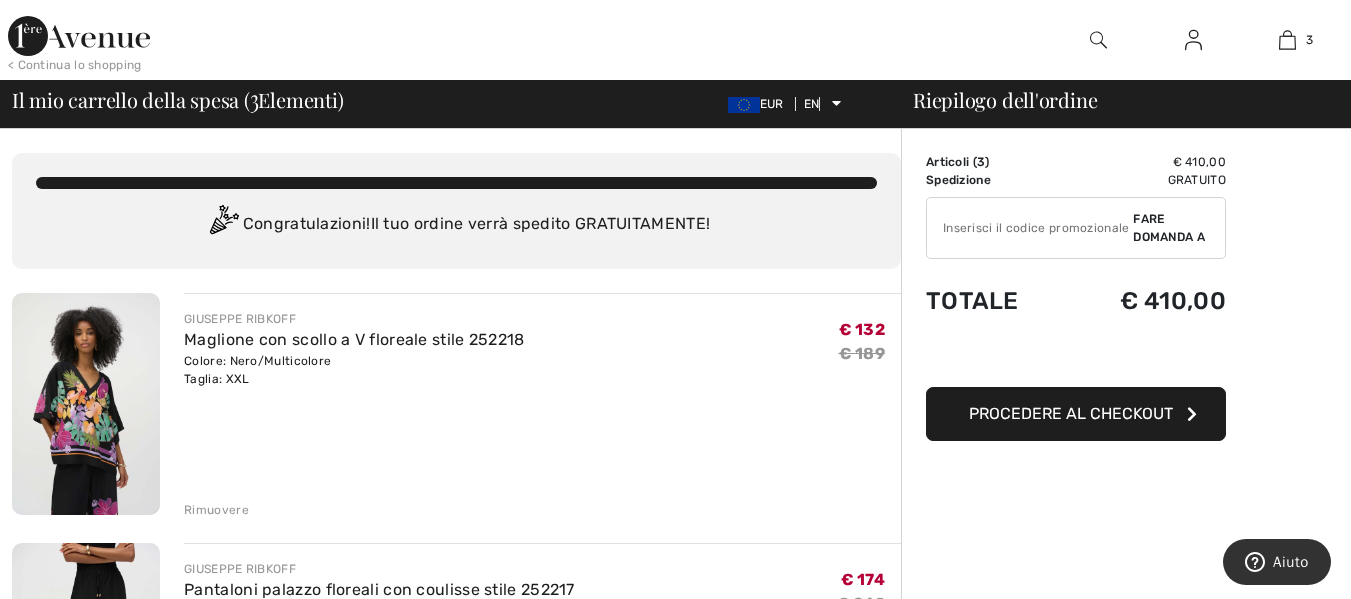 click on "Procedere al checkout" at bounding box center (1071, 413) 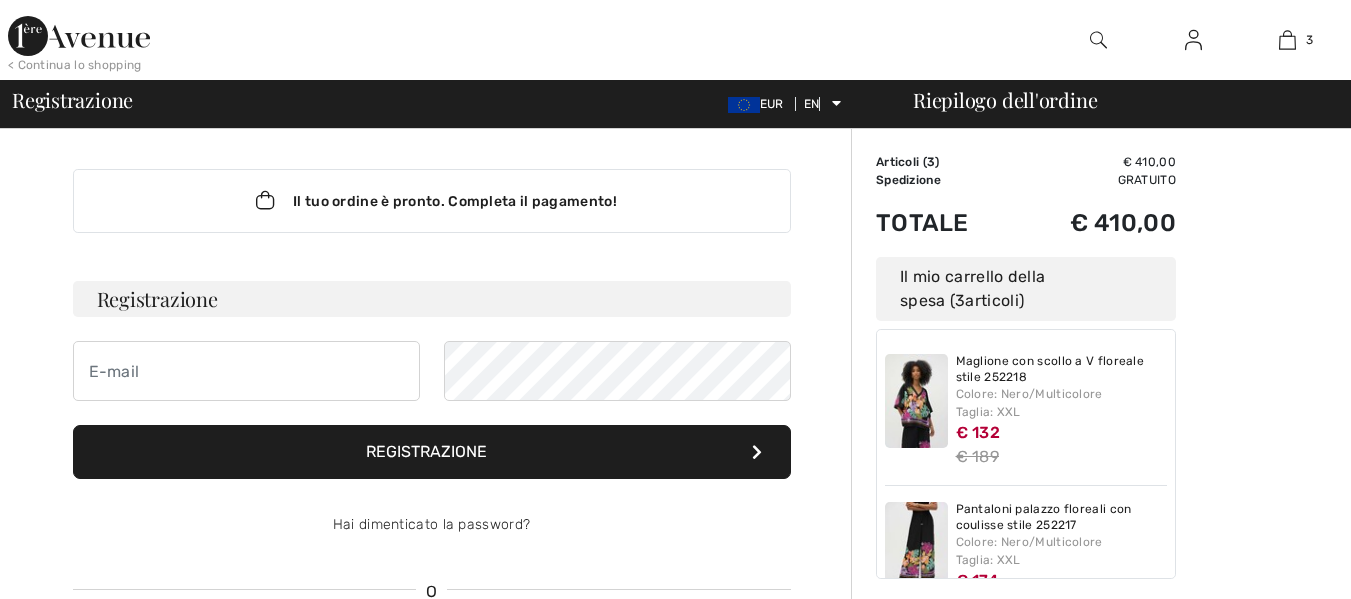 scroll, scrollTop: 0, scrollLeft: 0, axis: both 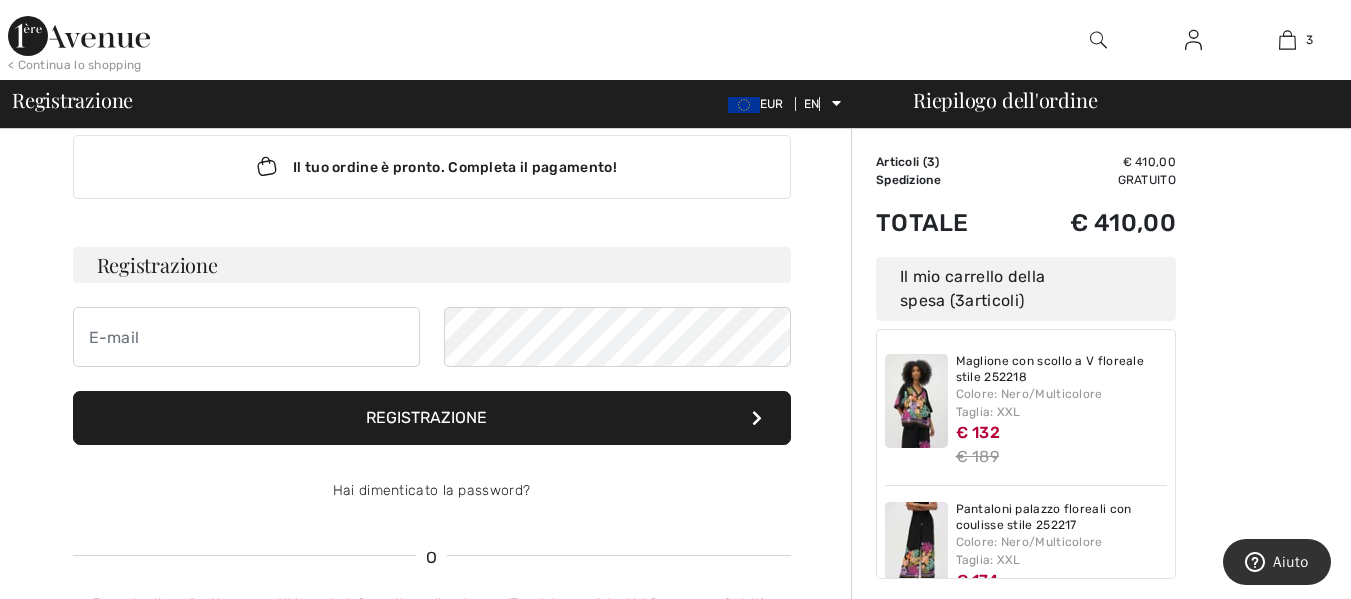 click on "Riepilogo dell'ordine" at bounding box center (1005, 99) 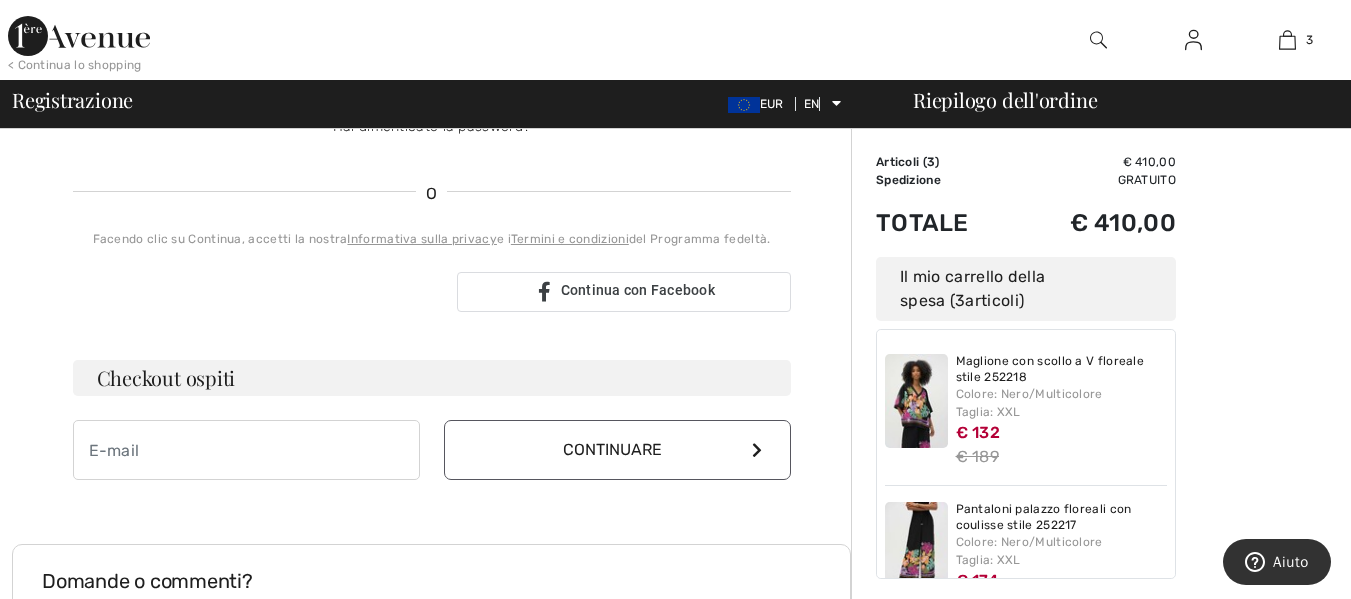 scroll, scrollTop: 411, scrollLeft: 0, axis: vertical 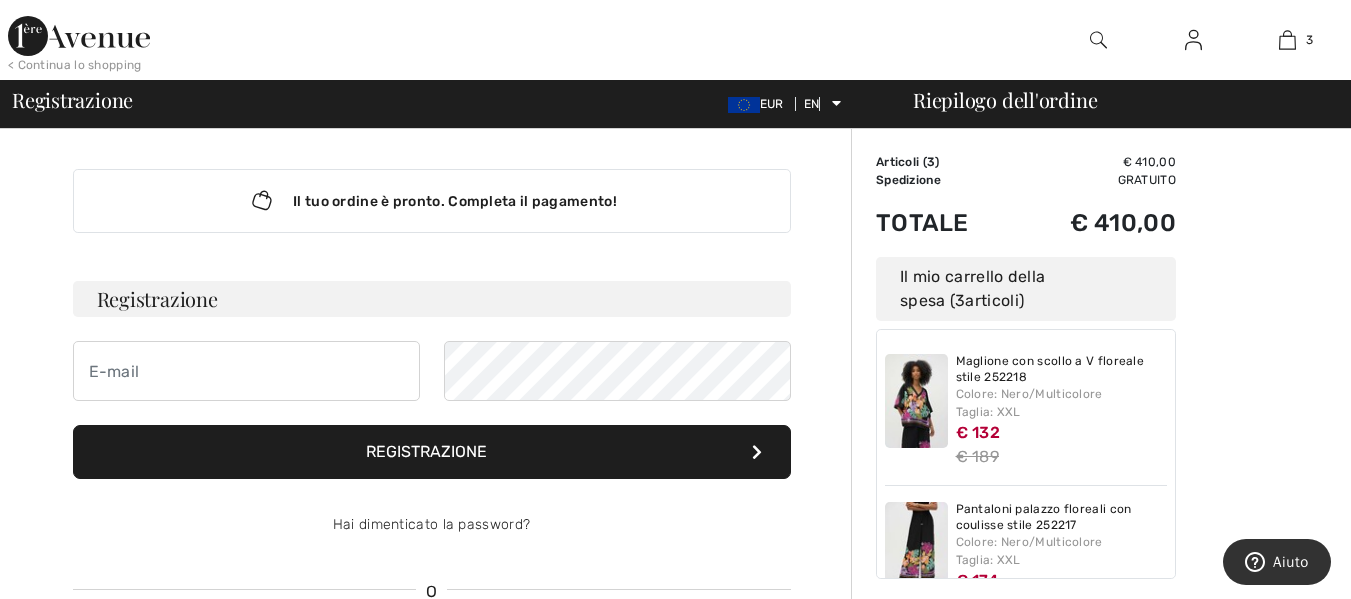 click at bounding box center [1193, 40] 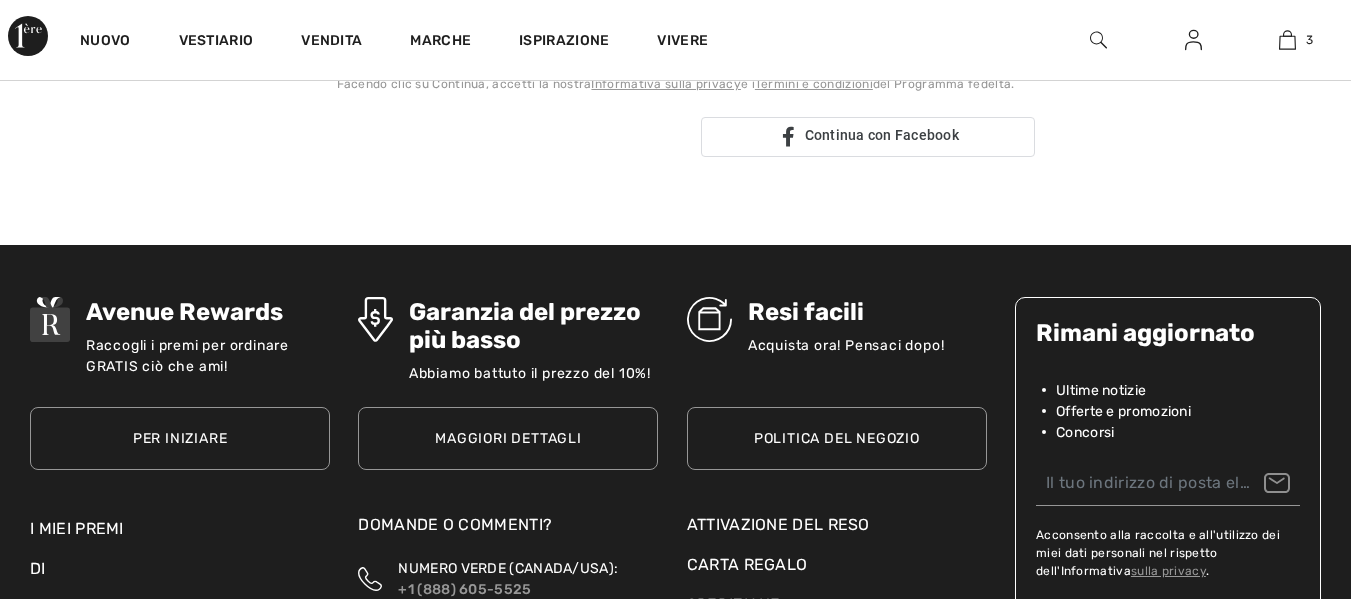 scroll, scrollTop: 367, scrollLeft: 0, axis: vertical 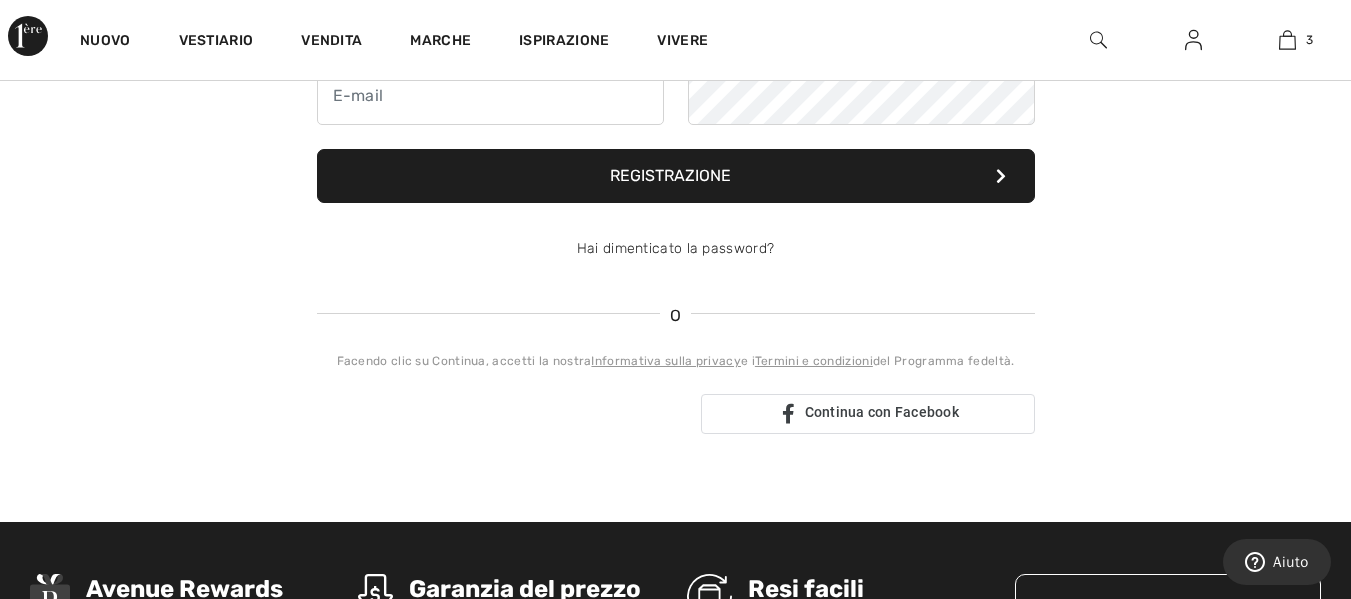 checkbox on "true" 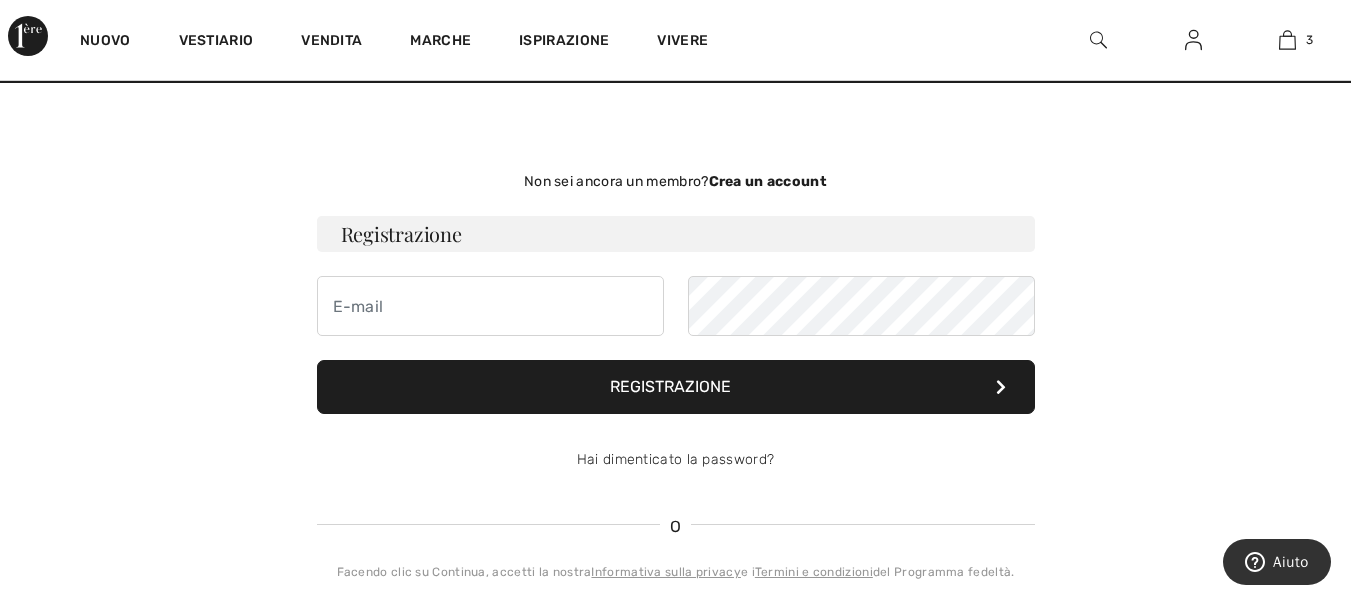 scroll, scrollTop: 0, scrollLeft: 0, axis: both 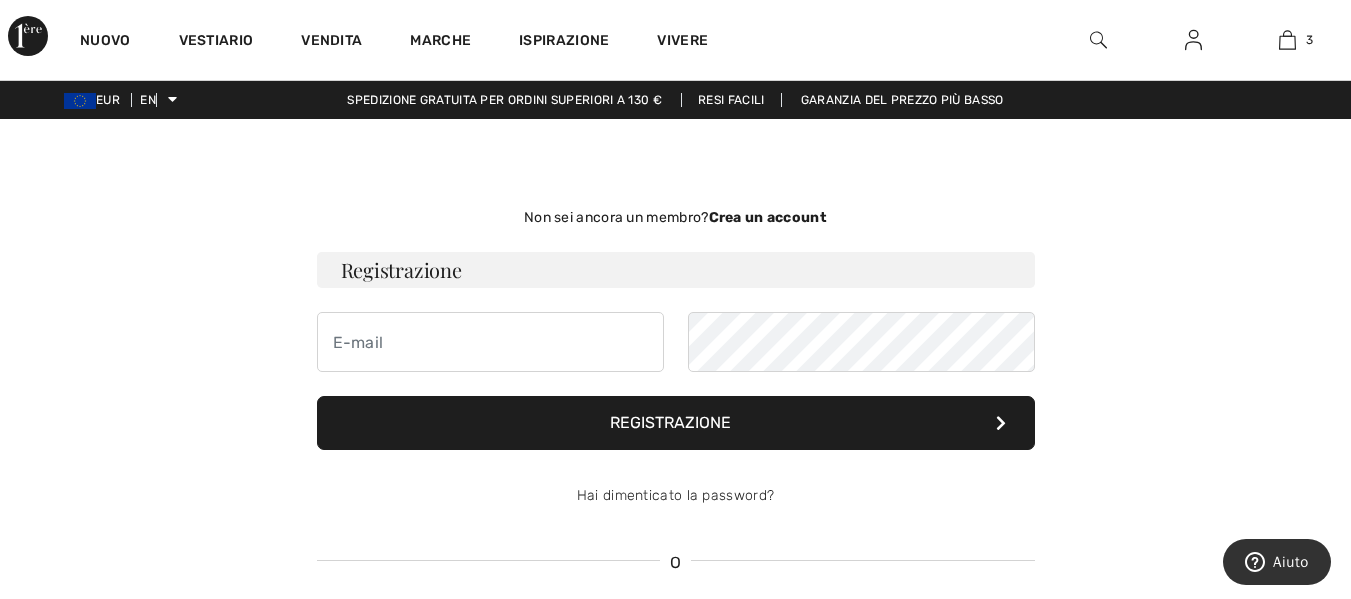 click on "Registrazione" at bounding box center [670, 422] 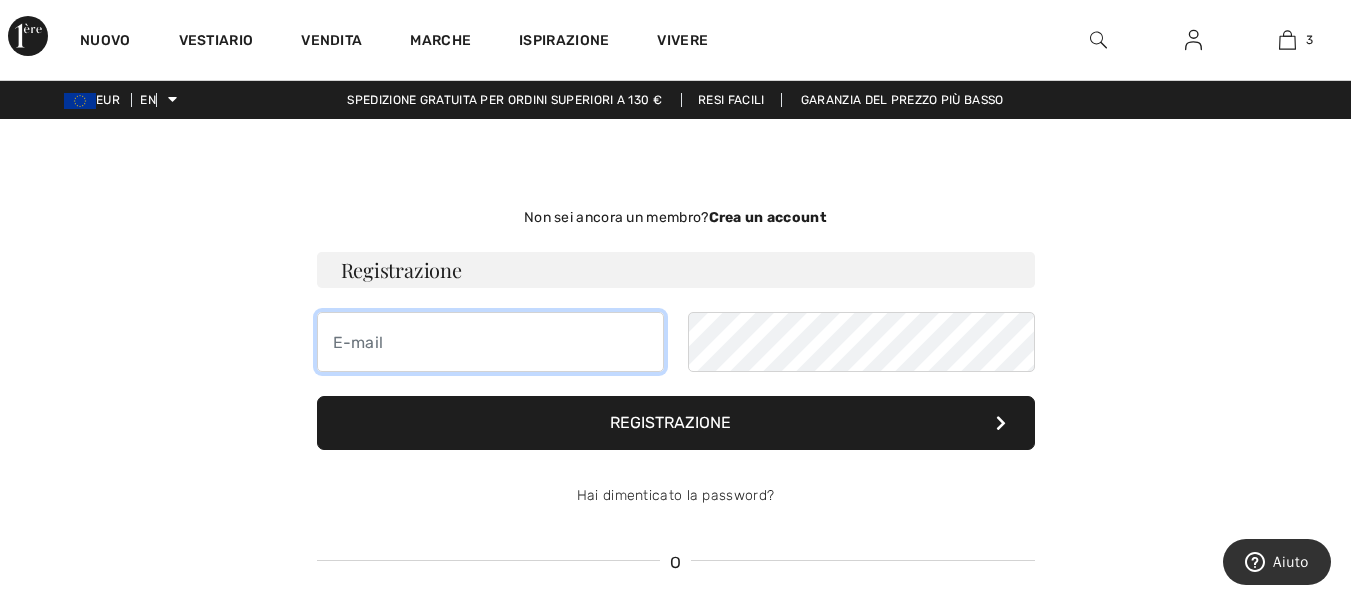 drag, startPoint x: 458, startPoint y: 336, endPoint x: 470, endPoint y: 329, distance: 13.892444 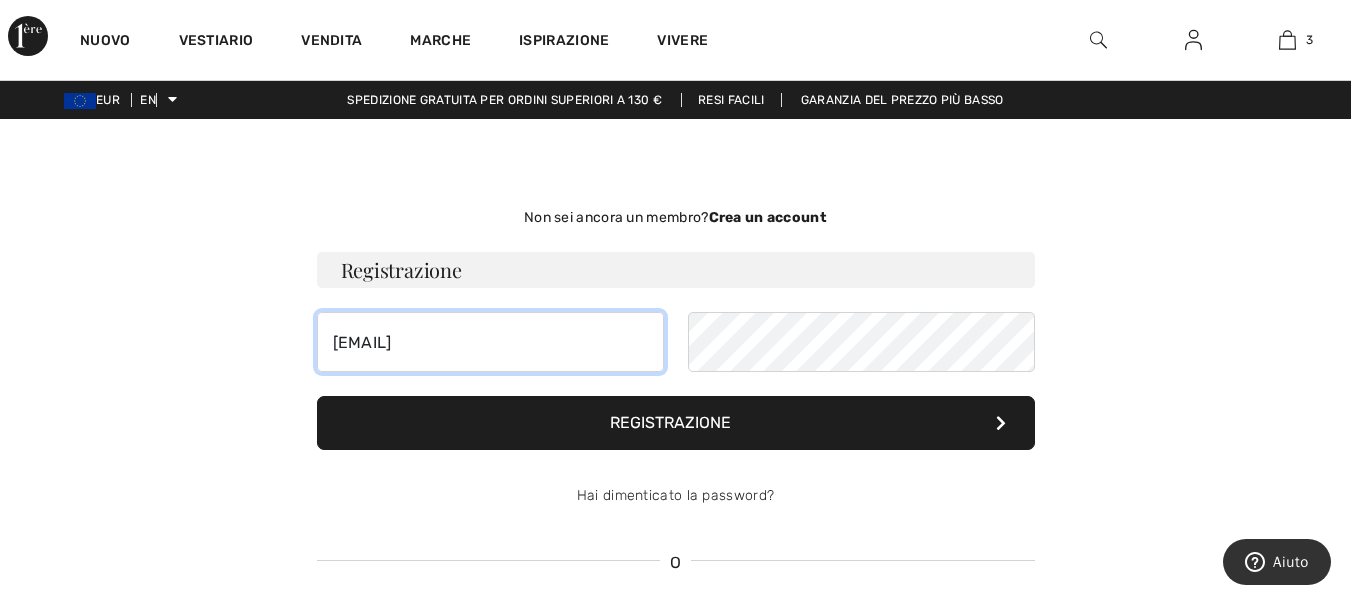 type on "giustina.danna@gmail.com" 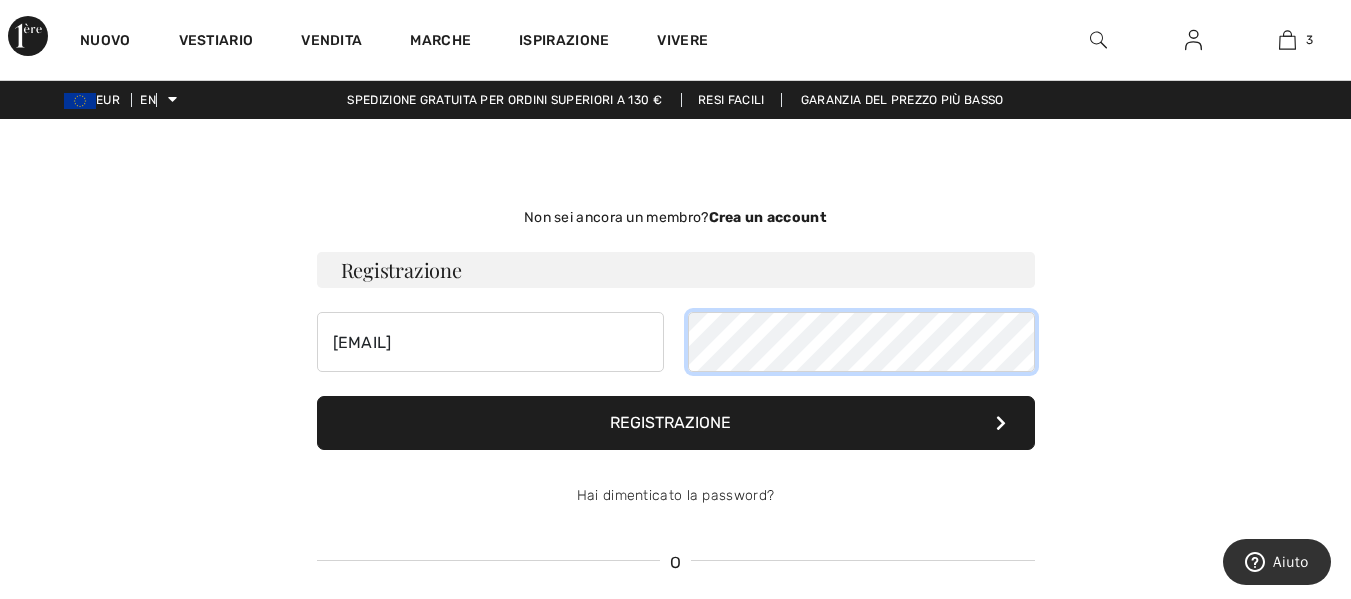 click on "[EMAIL]" at bounding box center (676, 342) 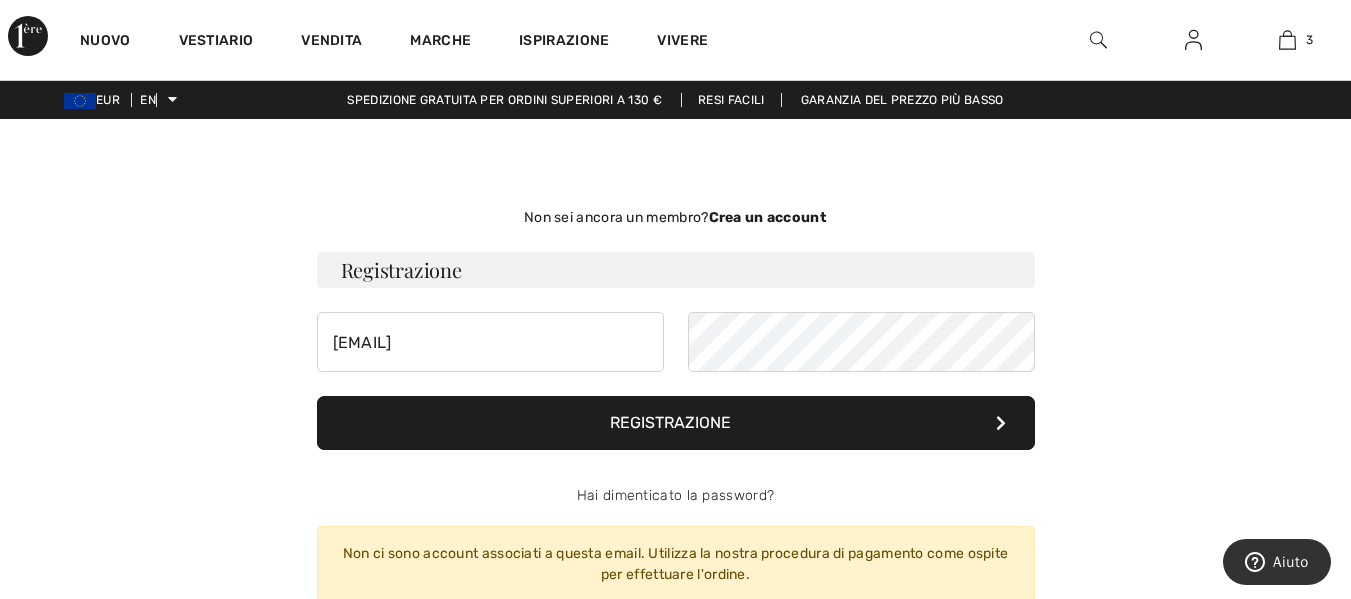 click on "Registrazione" at bounding box center [676, 423] 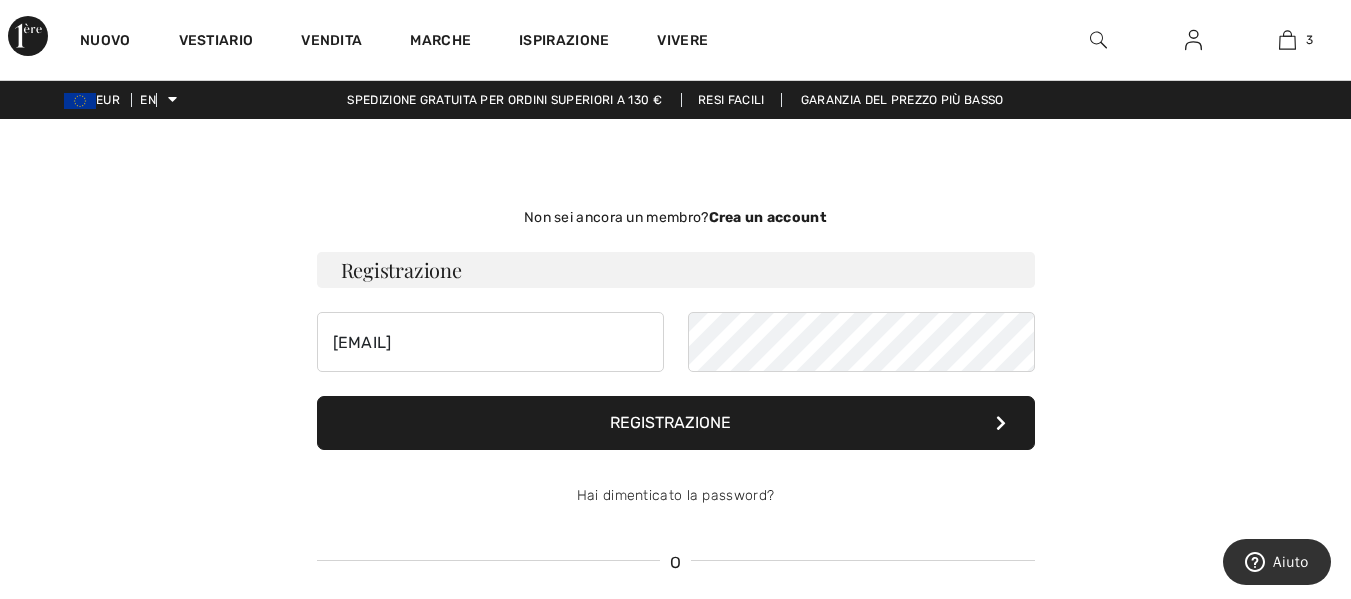 click on "Crea un account" at bounding box center (768, 217) 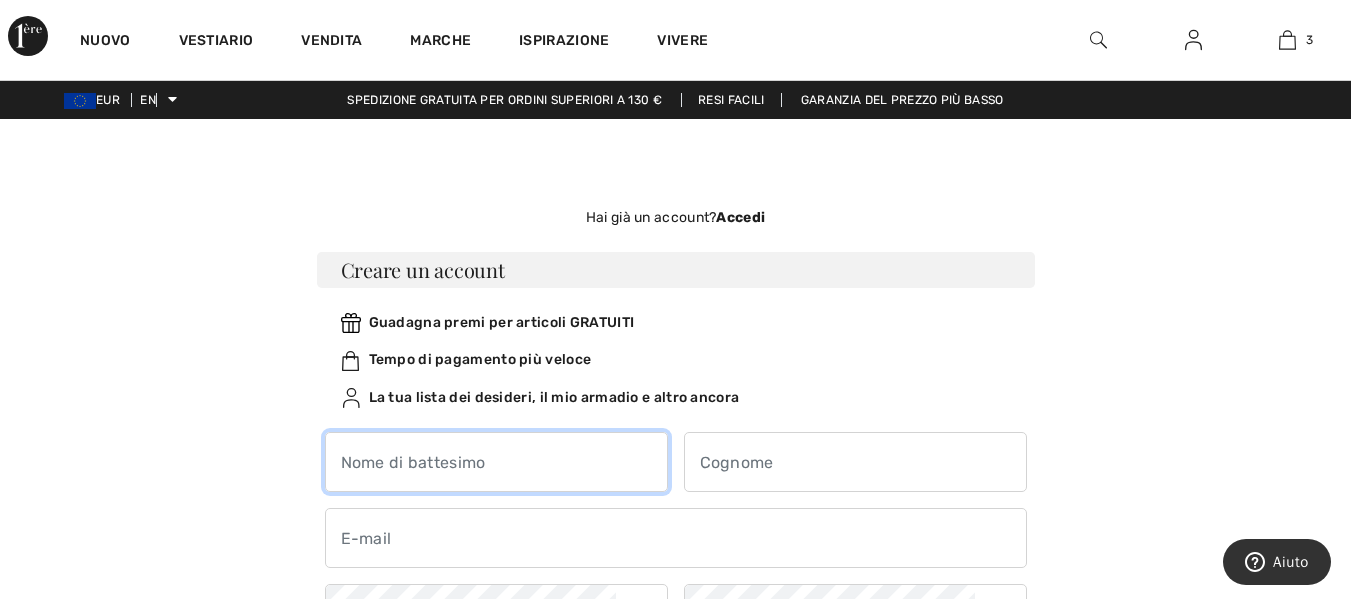 click at bounding box center (496, 462) 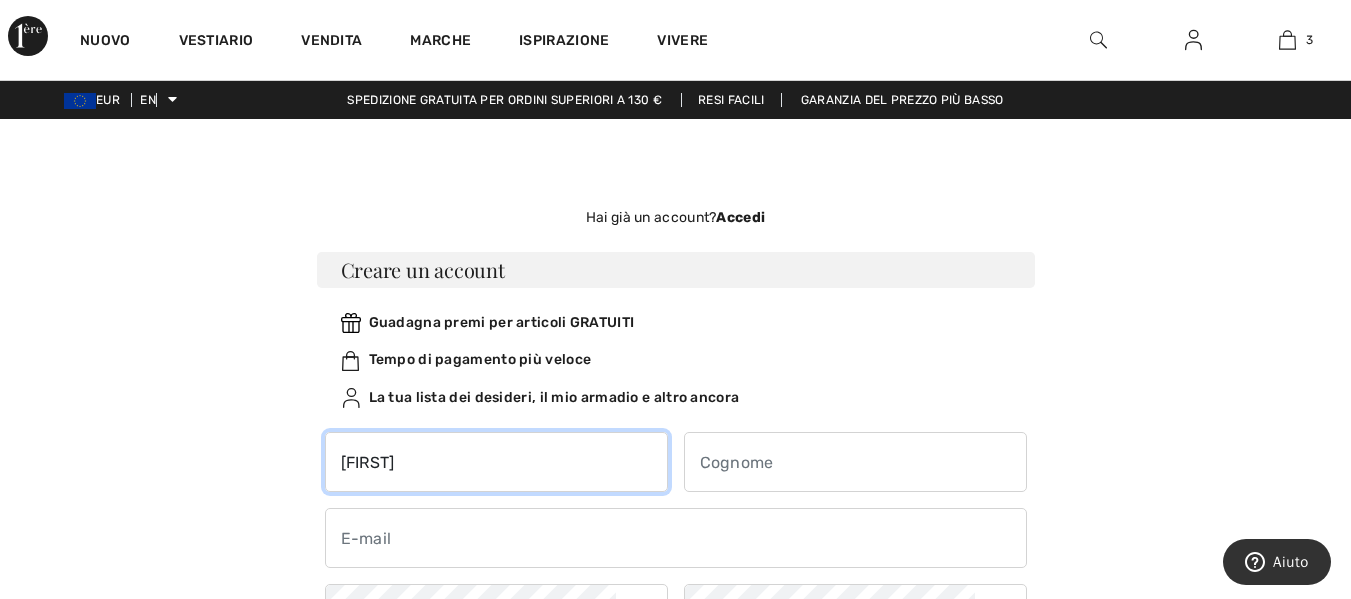 click on "giustina" at bounding box center (496, 462) 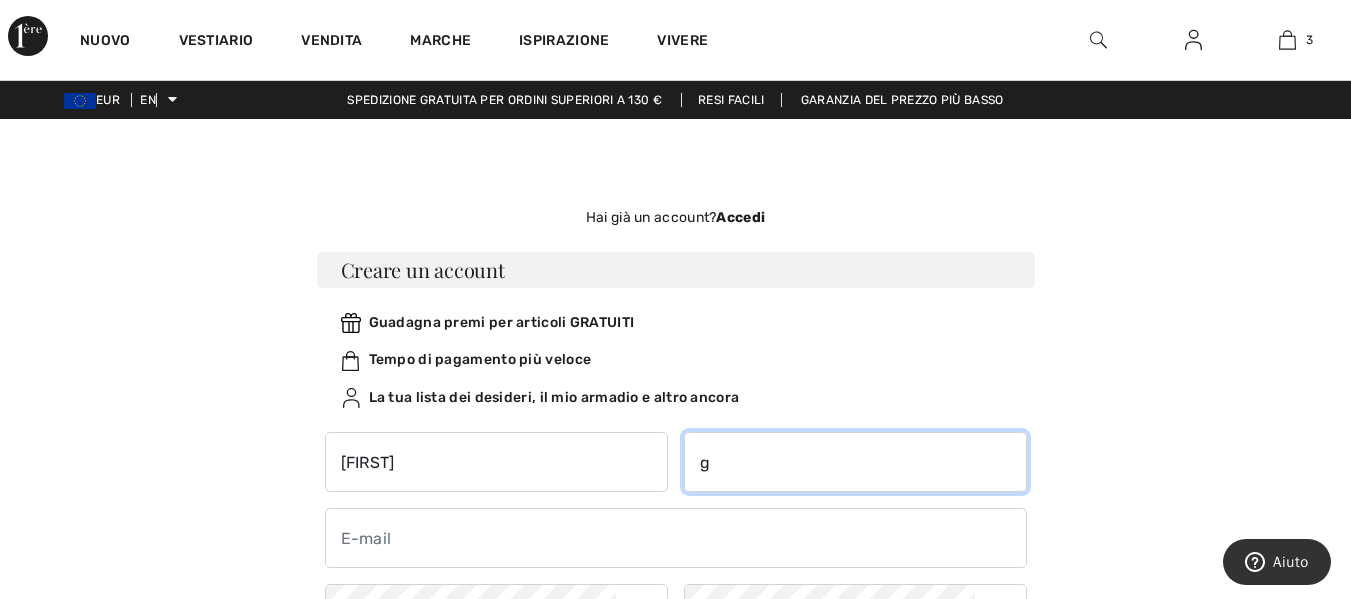 type on "g" 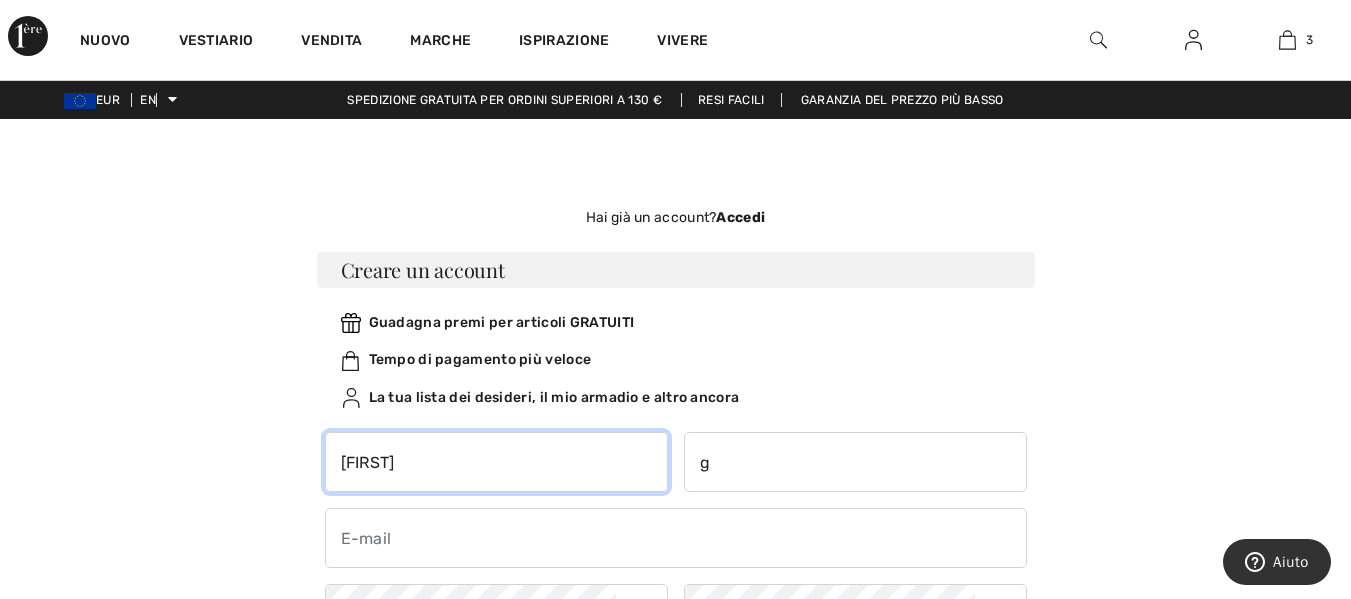 click on "iustina" at bounding box center (496, 462) 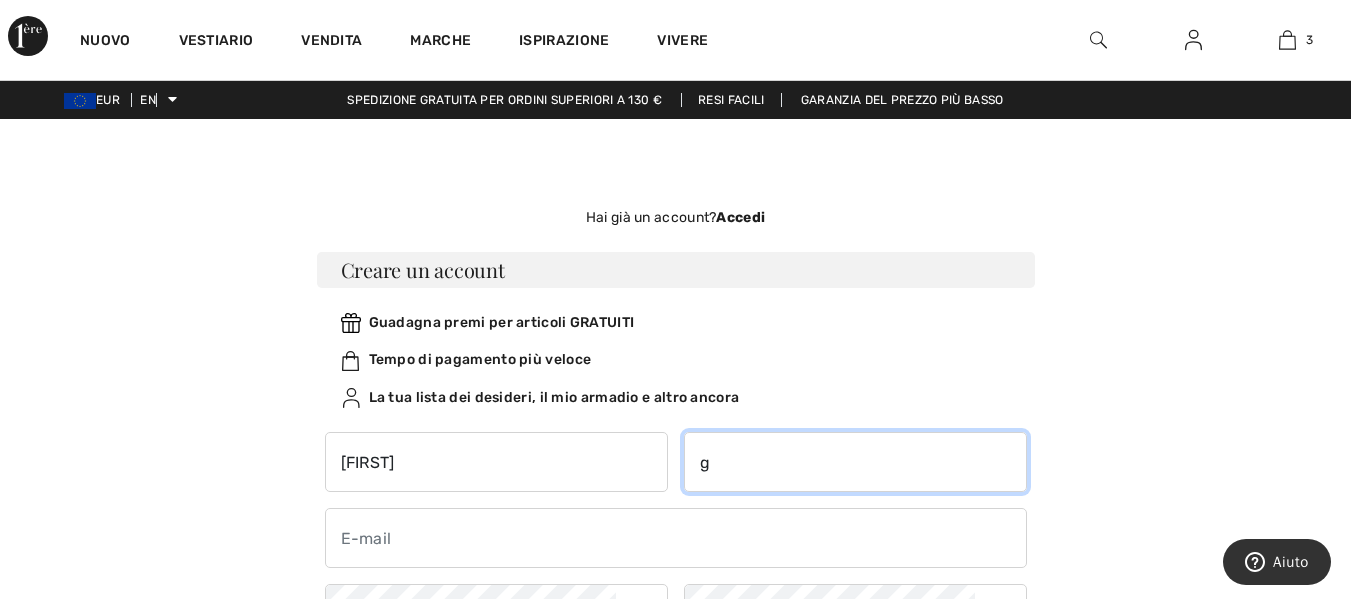 drag, startPoint x: 724, startPoint y: 456, endPoint x: 693, endPoint y: 466, distance: 32.572994 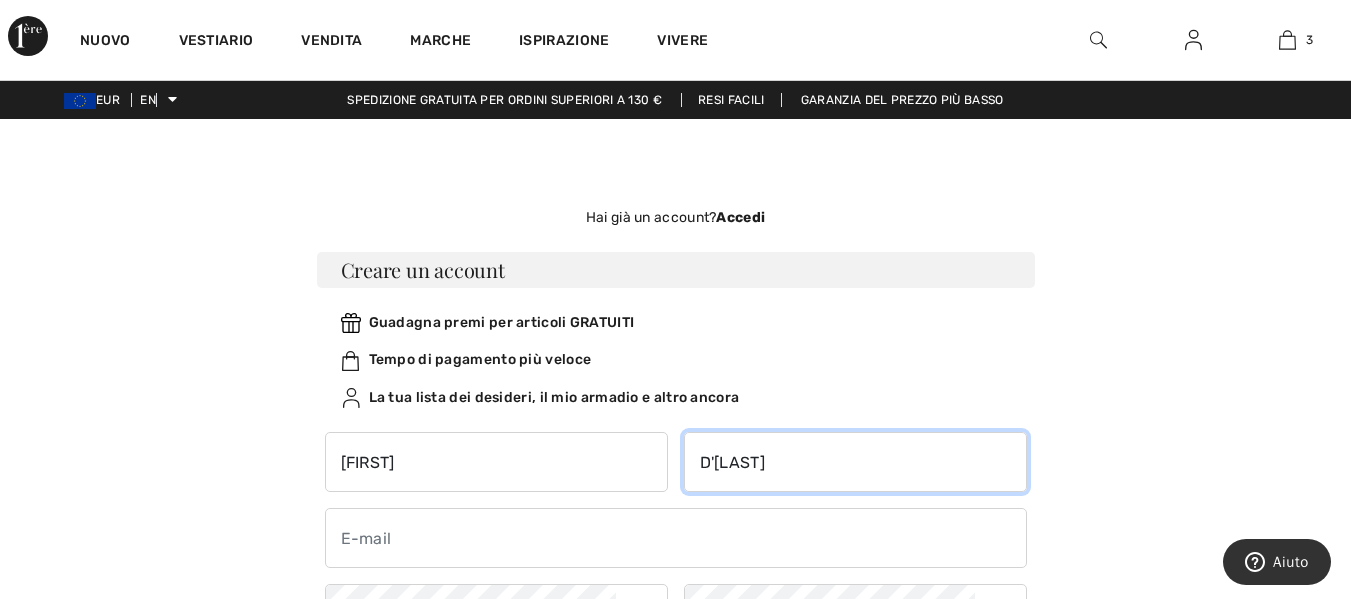 type on "D'Anna" 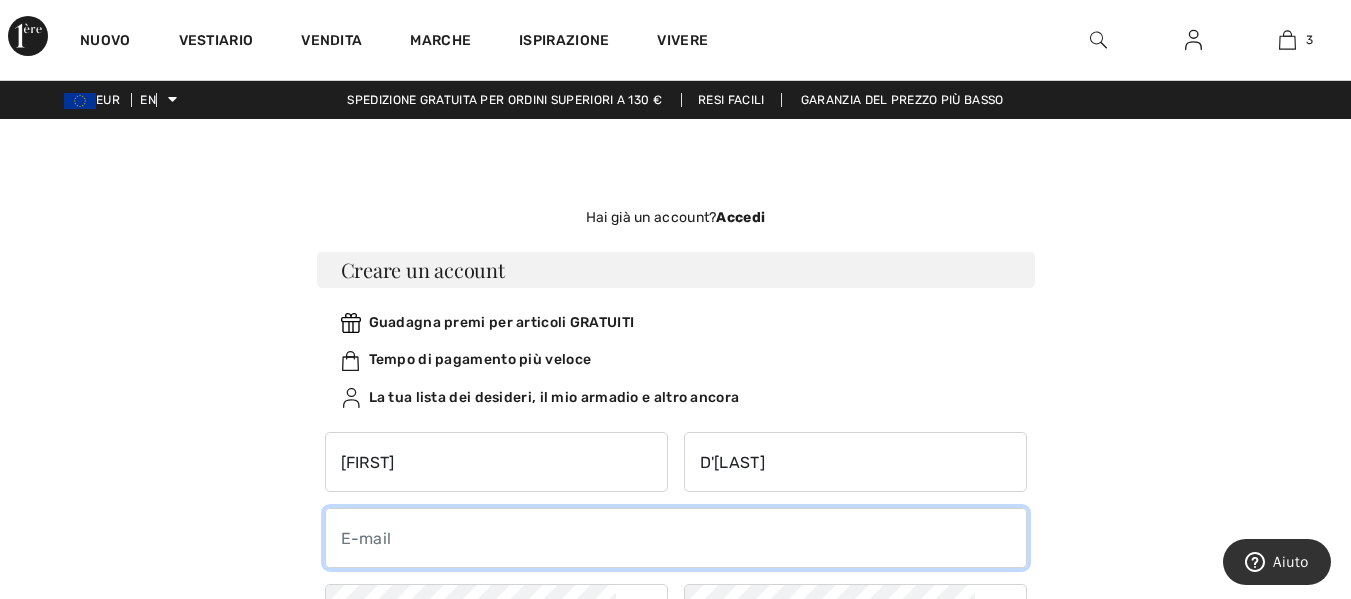 click at bounding box center [676, 538] 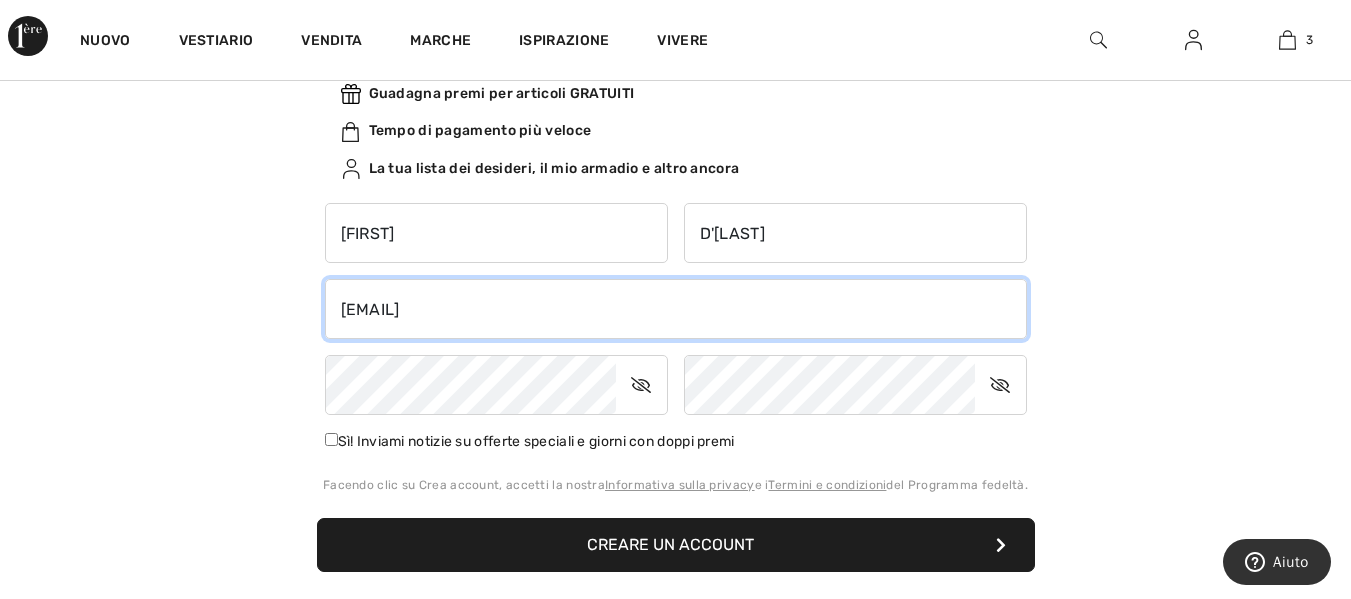 scroll, scrollTop: 239, scrollLeft: 0, axis: vertical 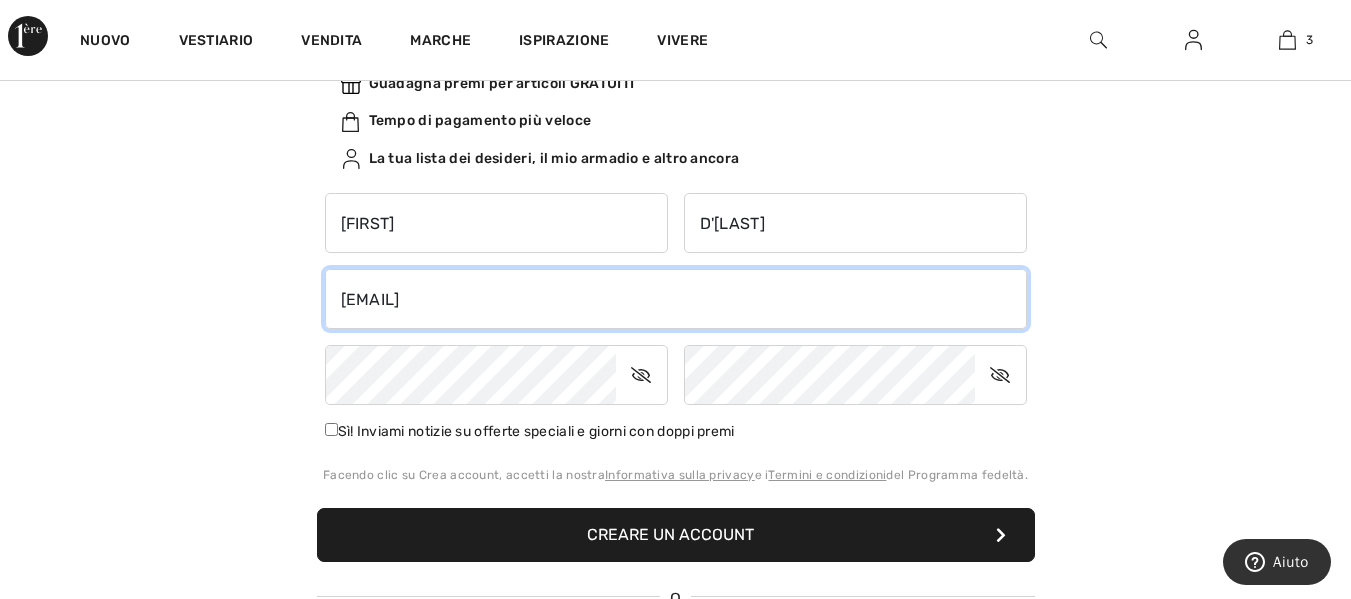 type on "giustina.danna@gmail.com" 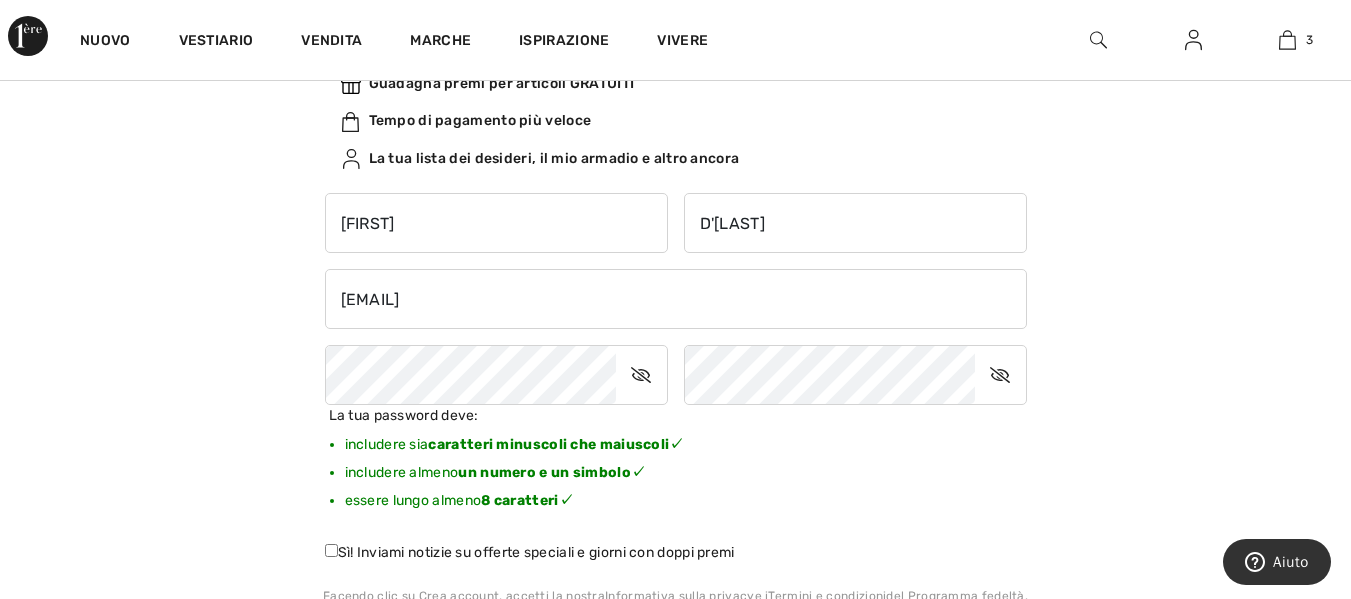 click at bounding box center (1000, 375) 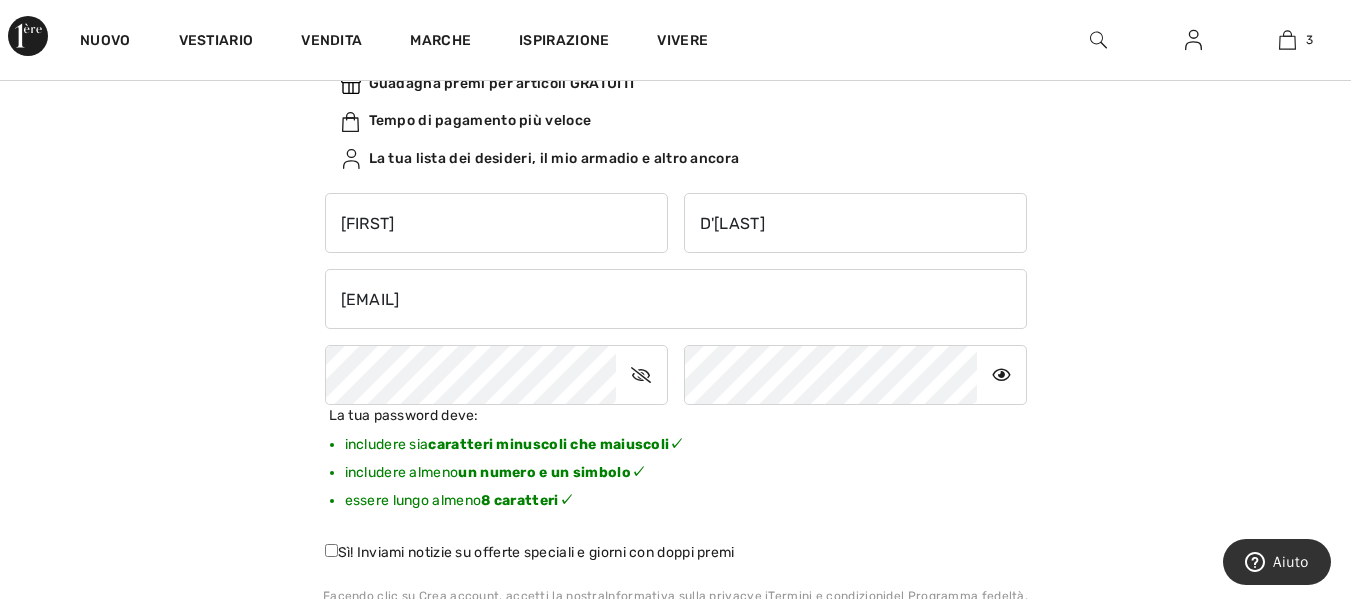 drag, startPoint x: 650, startPoint y: 380, endPoint x: 640, endPoint y: 377, distance: 10.440307 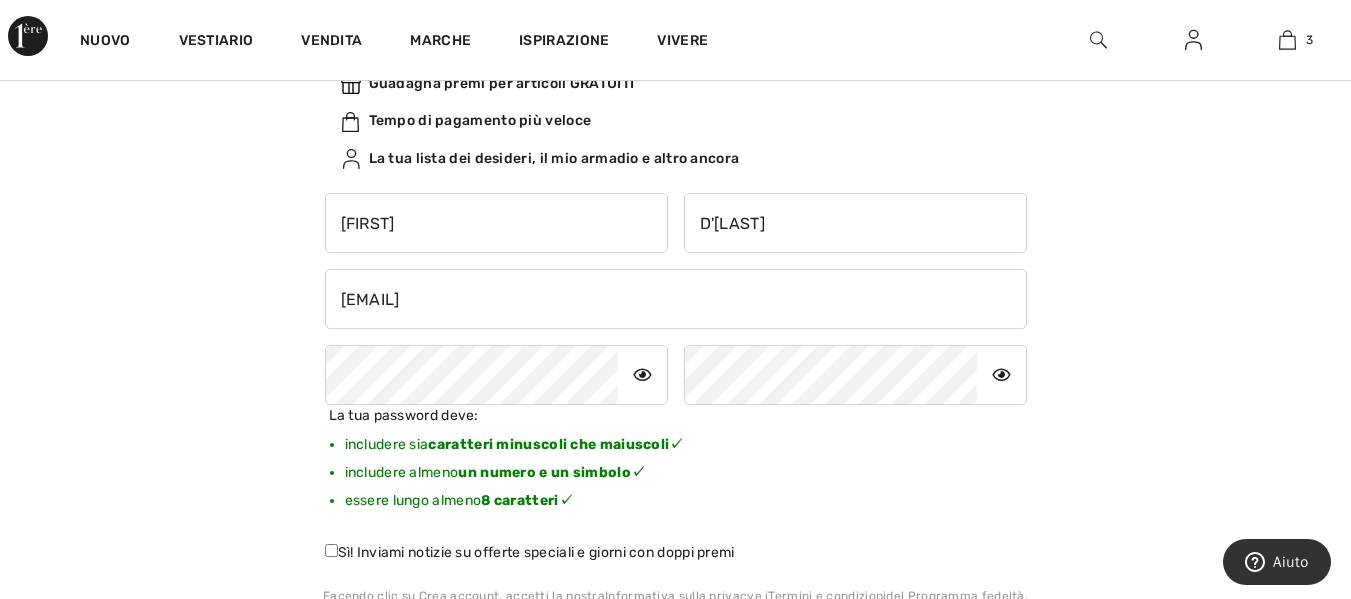 scroll, scrollTop: 763, scrollLeft: 0, axis: vertical 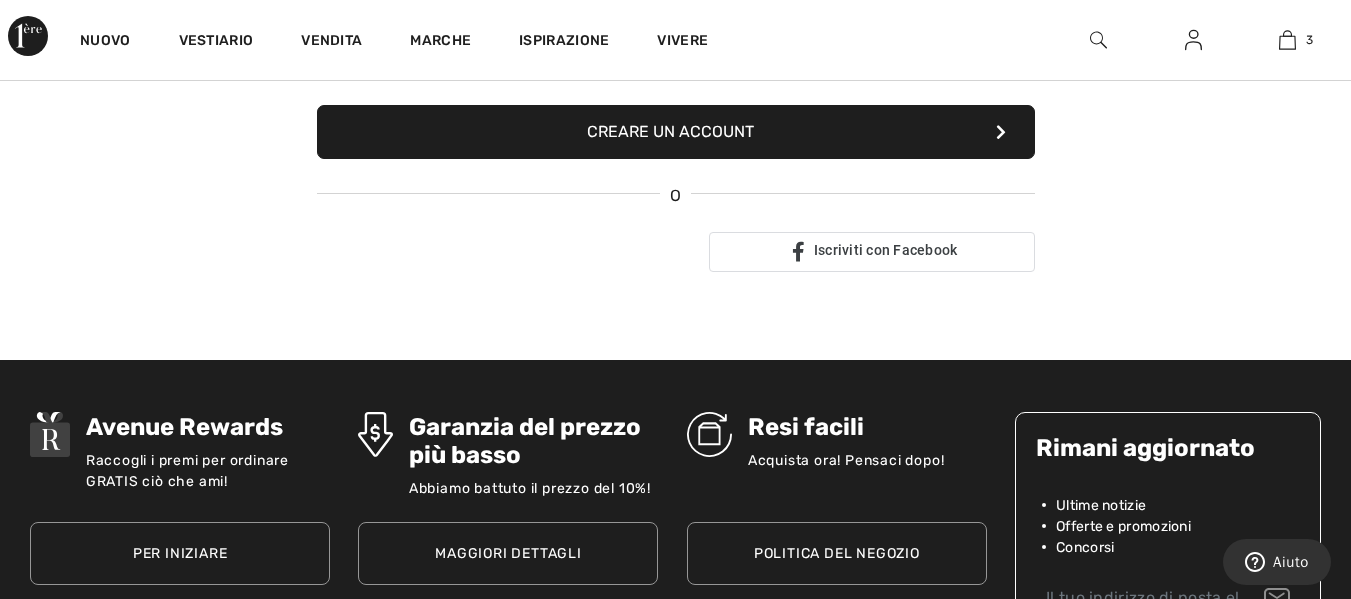 click on "Creare un account" at bounding box center [676, 132] 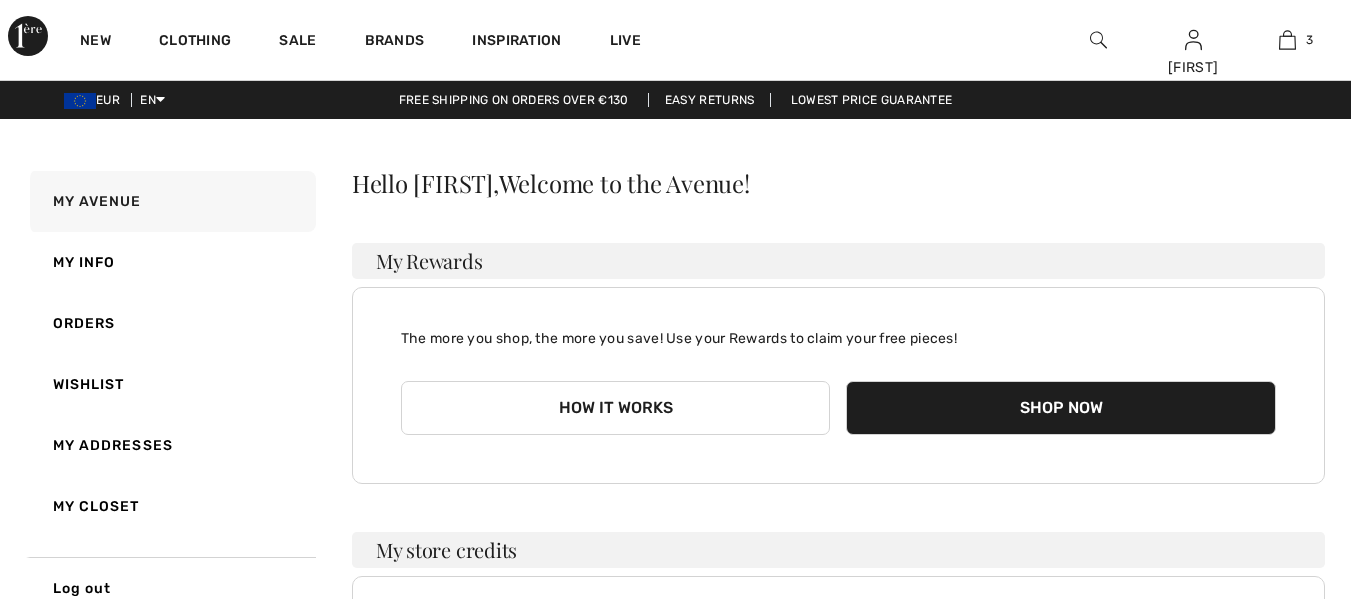 scroll, scrollTop: 0, scrollLeft: 0, axis: both 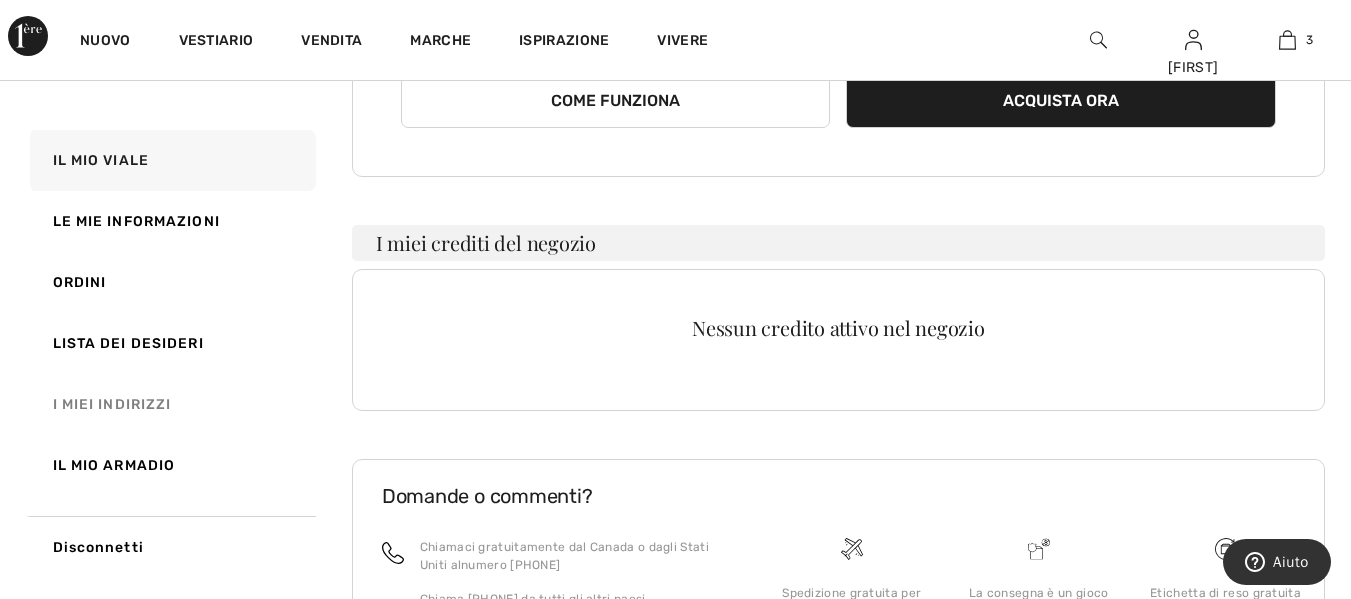 click on "I miei indirizzi" at bounding box center [171, 404] 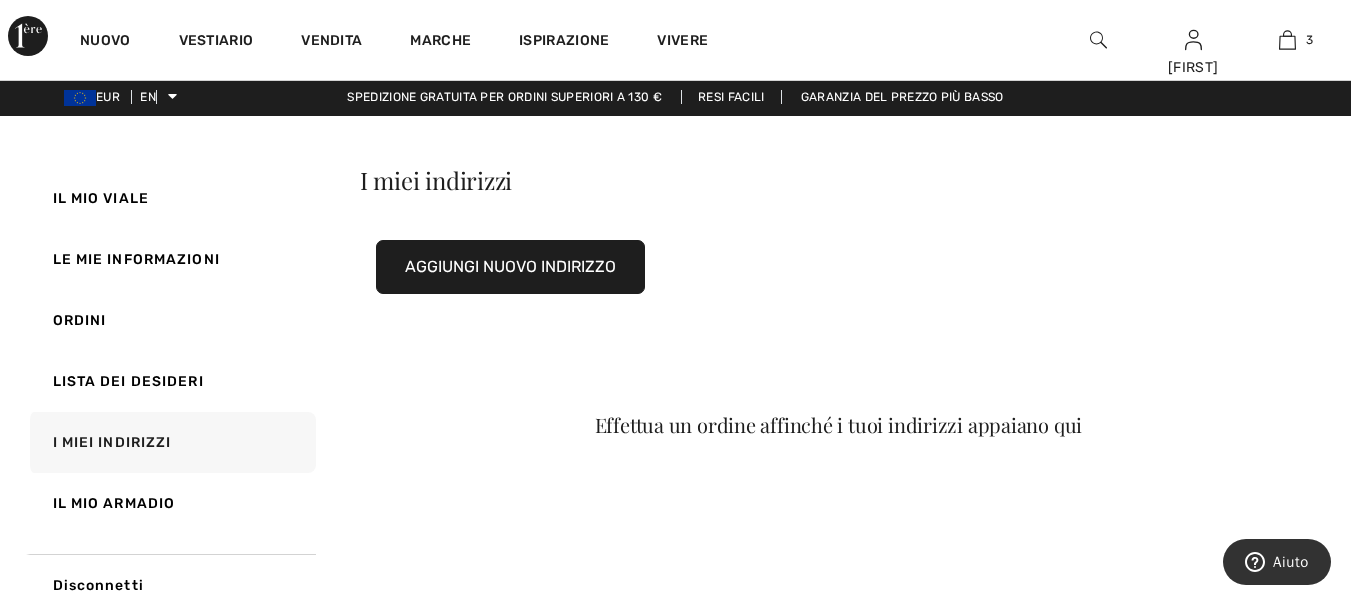 scroll, scrollTop: 307, scrollLeft: 0, axis: vertical 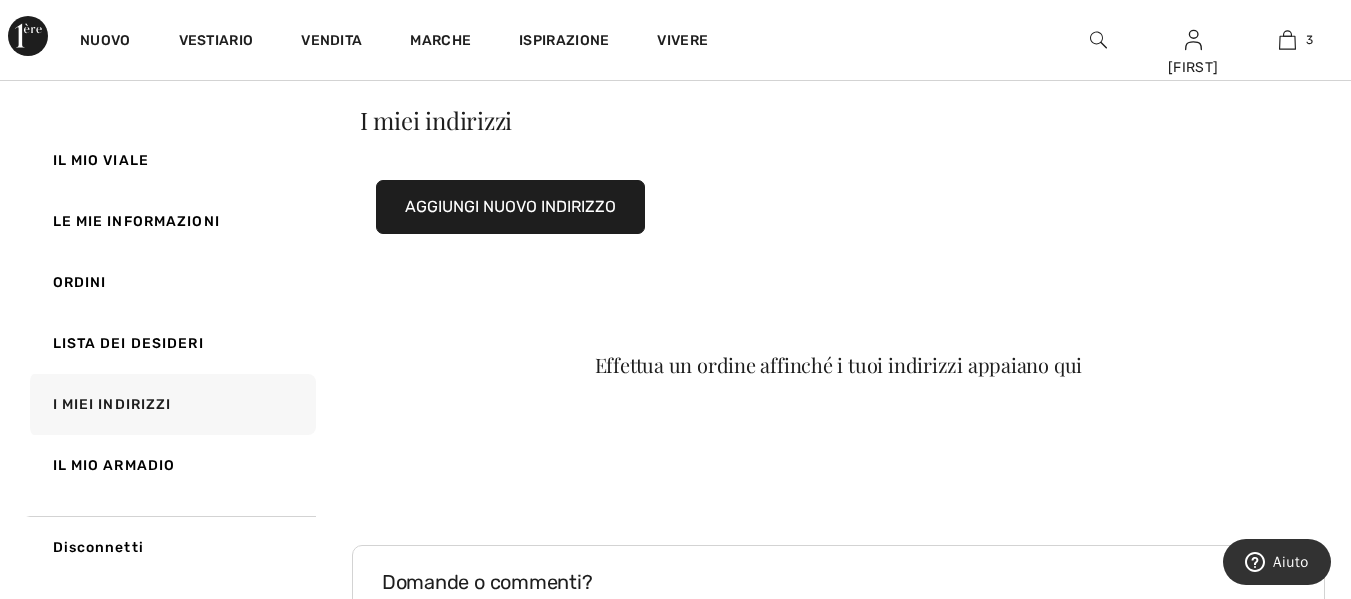 click on "Aggiungi nuovo indirizzo" at bounding box center (838, 207) 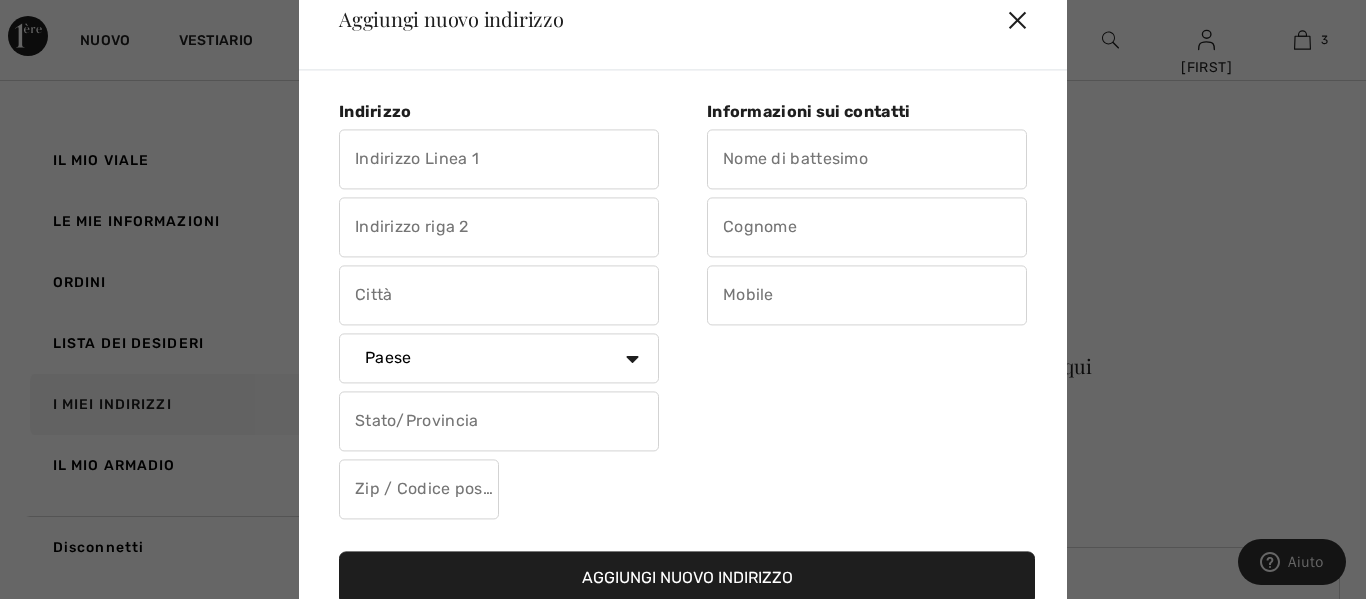 click at bounding box center (499, 159) 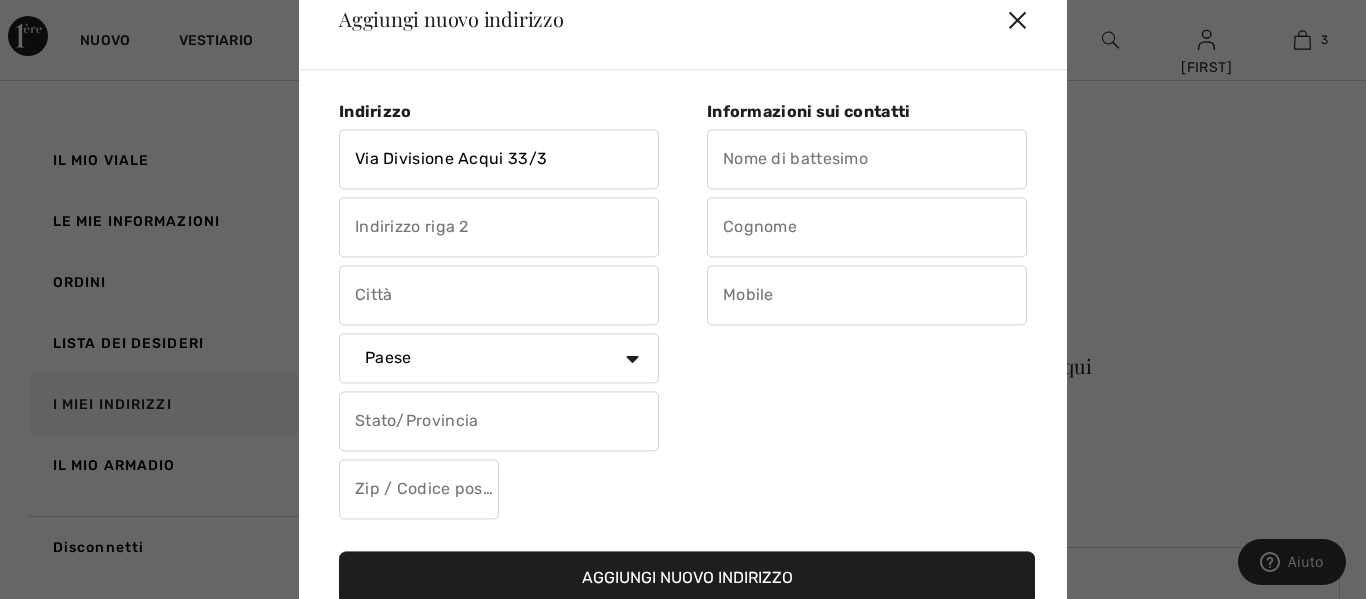 type on "Via Divisione Acqui 33/3" 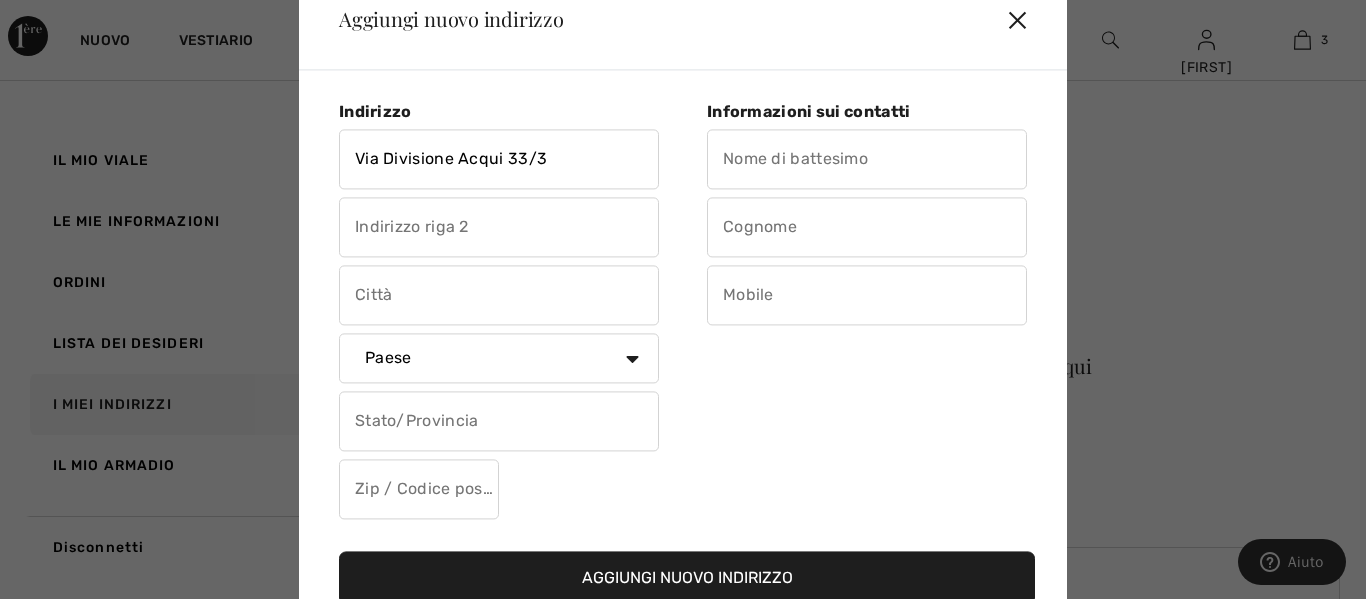 type on "g" 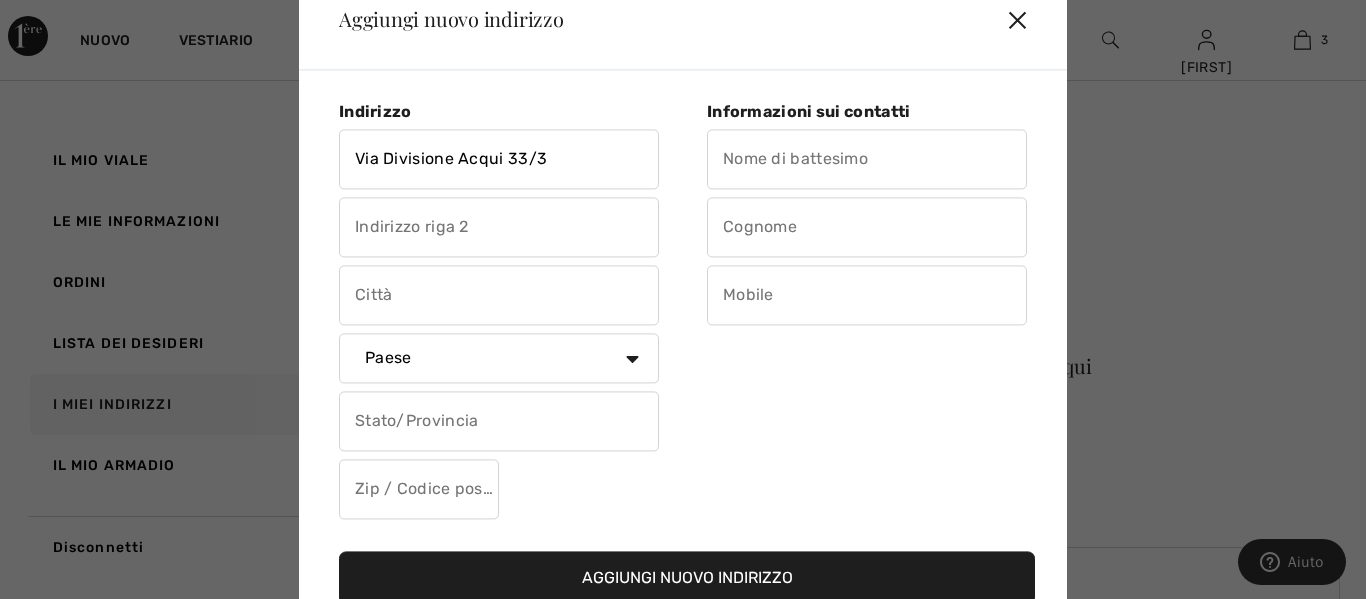 click on "Aggiungi nuovo indirizzo" at bounding box center (687, 578) 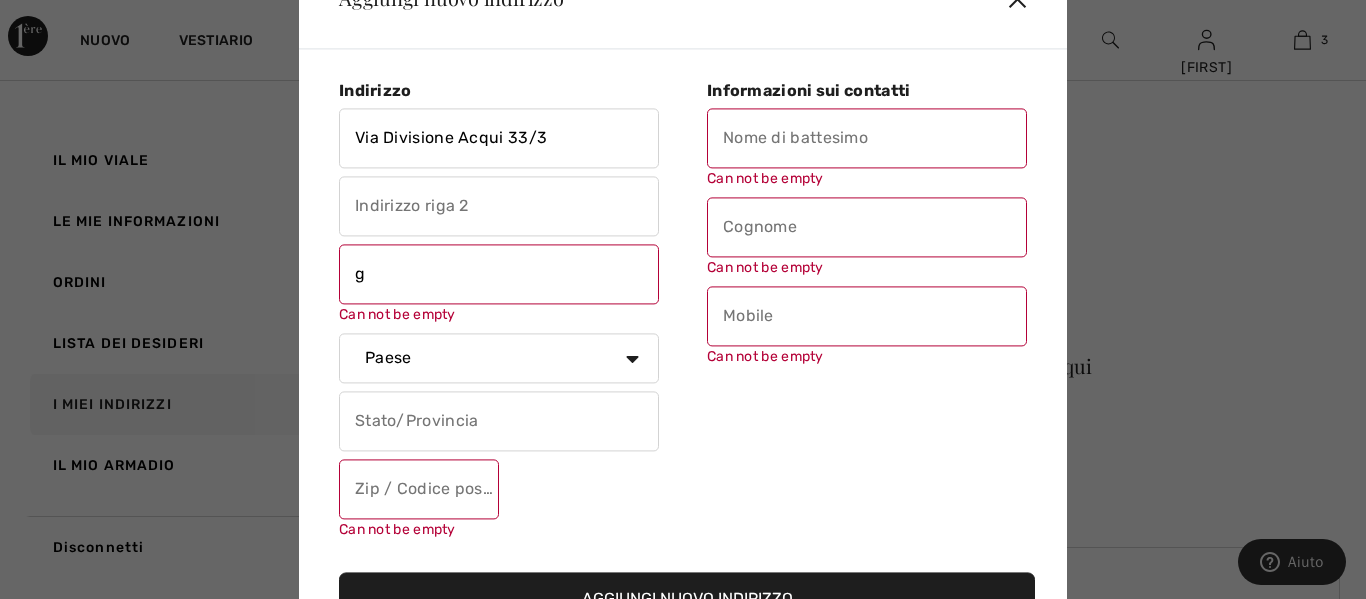 scroll, scrollTop: 157, scrollLeft: 0, axis: vertical 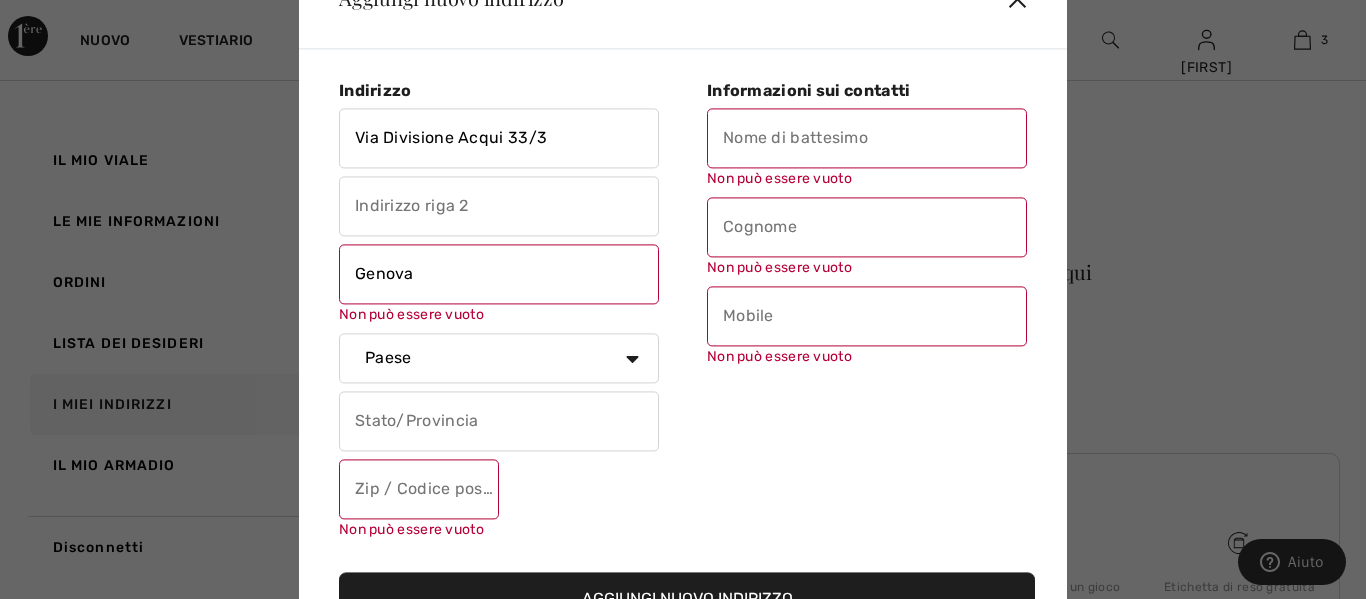 type on "Genova" 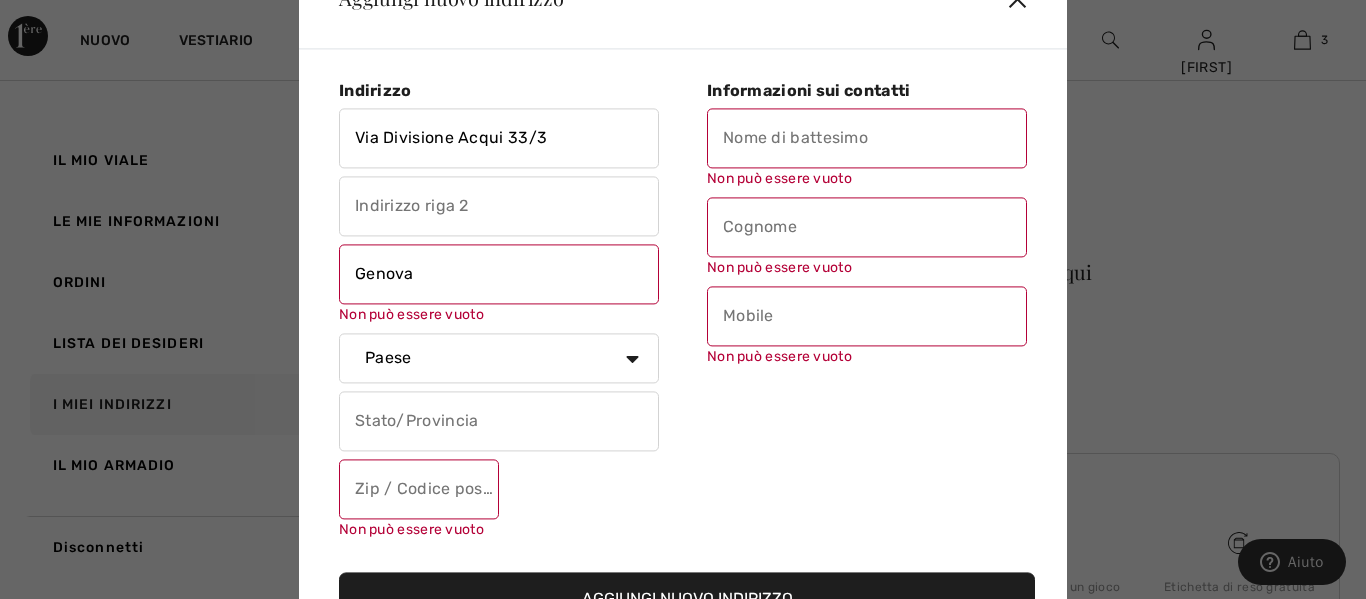 click on "Paese Canada Stati Uniti Afghanistan Isole Åland Albania Algeria Samoa americane Andorra Angola Anguilla Antartide Antigua e Barbuda Argentina Armenia Aruba Australia Austria Azerbaigian Bahamas Bahrein Bangladesh Barbados Bielorussia Belgio Belize Benin Bermuda Il Bhutan Bolivia Bonaire Bosnia ed Erzegovina Botswana Isola Bouvet Brasile Territorio britannico dell'Oceano Indiano Brunei Darussalam Bulgaria Burkina Faso Burundi Cambogia Camerun Capo Verde Isole Cayman Repubblica Centrafricana Chad Chile Cina Isola di Natale Isole Cocos (Keeling) Colombia Comore Congo Congo, Repubblica Democratica Isole Cook Costa Rica Costa d'Avorio Croazia Cuba Curaçao Cipro Repubblica Ceca Danimarca Gibuti Dominica Repubblica Dominicana Ecuador Egitto El Salvador Guinea Equatoriale Eritrea Estonia Etiopia Isole Falkland (Malvine) Isole Faroe Figi Finlandia Francia Guyana francese Territori francesi australi Gabon Gambia Germania Ghana Gibilterra Grecia Groenlandia Grenada Guadalupa Guam Guatemala Guernsey Guinea" at bounding box center [499, 358] 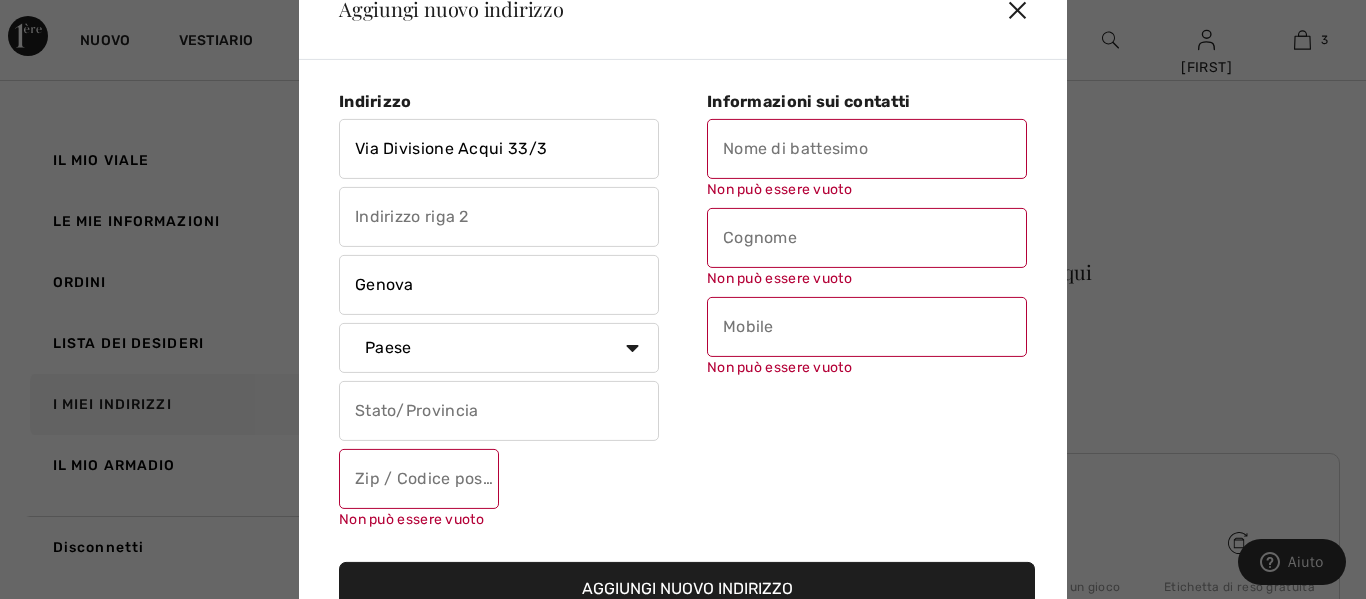 click on "Indirizzo
Via Divisione Acqui 33/3
Genova
Paese Canada Stati Uniti Afghanistan Isole Åland Albania Algeria Samoa americane Andorra Angola Anguilla Antartide Antigua e Barbuda Argentina Armenia Aruba Australia Austria Azerbaigian Bahamas Bahrein Bangladesh Barbados Bielorussia Belgio Belize Benin Bermuda Il Bhutan Bolivia Bonaire Bosnia ed Erzegovina Botswana Isola Bouvet Brasile Territorio britannico dell'Oceano Indiano Brunei Darussalam Bulgaria Burkina Faso Burundi Cambogia Camerun Capo Verde Isole Cayman Repubblica Centrafricana Chad Chile Cina Isola di Natale Isole Cocos (Keeling) Colombia Comore Congo Congo, Repubblica Democratica Isole Cook Costa Rica Costa d'Avorio Croazia Cuba Curaçao Cipro Repubblica Ceca Danimarca Gibuti Dominica Repubblica Dominicana Ecuador Egitto El Salvador Guinea Equatoriale Eritrea Estonia Etiopia Isole Faroe Figi" at bounding box center (683, 349) 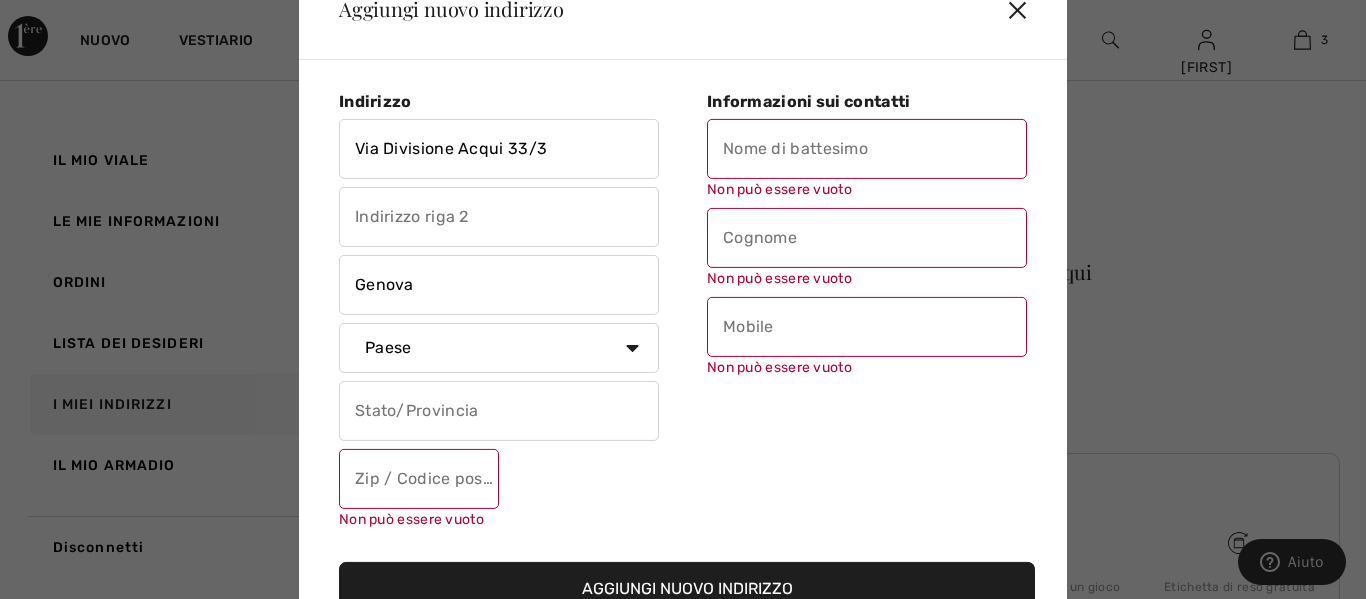 drag, startPoint x: 643, startPoint y: 336, endPoint x: 634, endPoint y: 341, distance: 10.29563 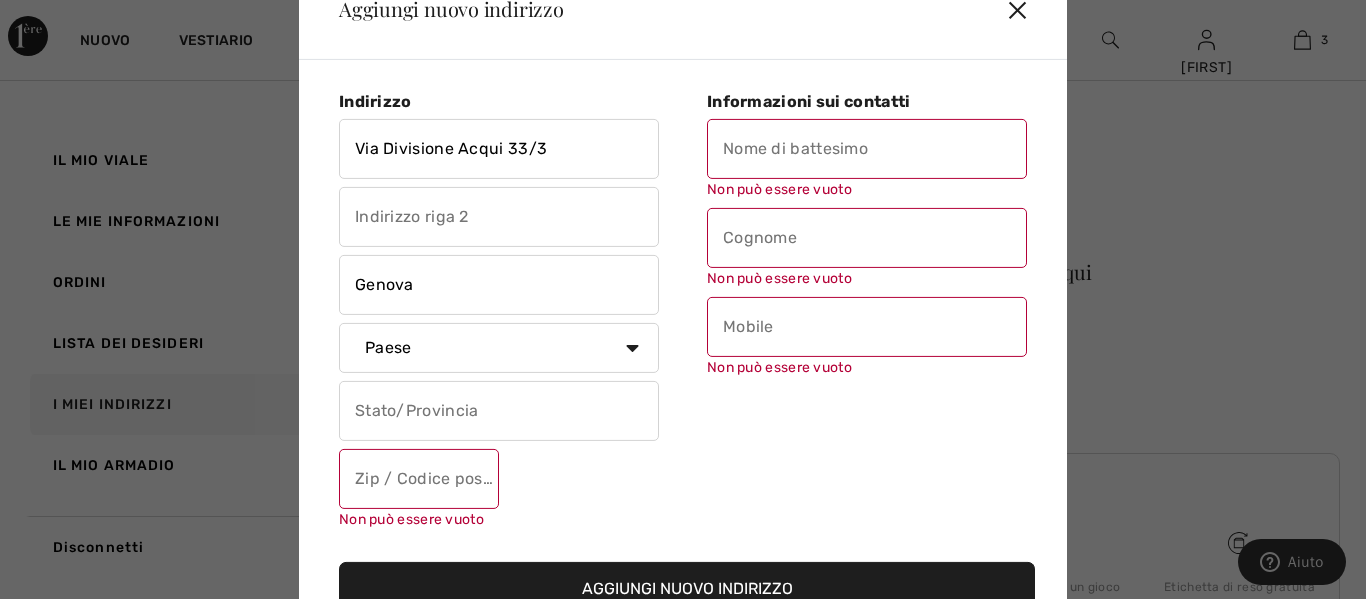 select on "IT" 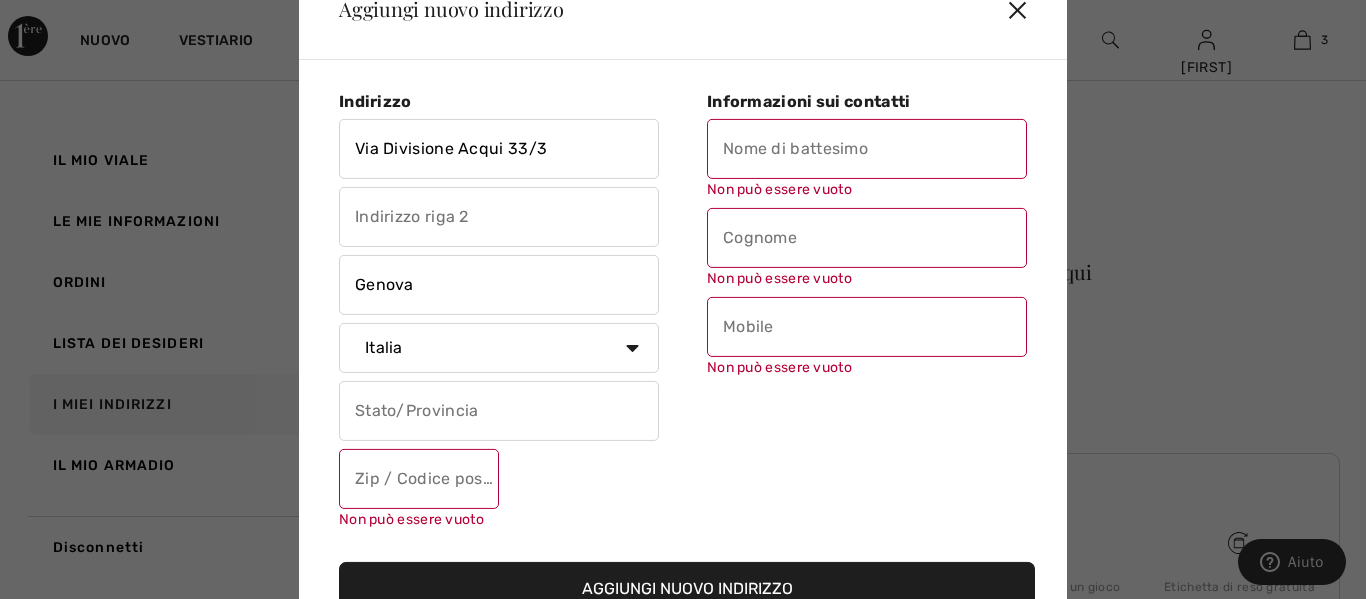 click on "Paese Canada Stati Uniti Afghanistan Isole Åland Albania Algeria Samoa americane Andorra Angola Anguilla Antartide Antigua e Barbuda Argentina Armenia Aruba Australia Austria Azerbaigian Bahamas Bahrein Bangladesh Barbados Bielorussia Belgio Belize Benin Bermuda Il Bhutan Bolivia Bonaire Bosnia ed Erzegovina Botswana Isola Bouvet Brasile Territorio britannico dell'Oceano Indiano Brunei Darussalam Bulgaria Burkina Faso Burundi Cambogia Camerun Capo Verde Isole Cayman Repubblica Centrafricana Chad Chile Cina Isola di Natale Isole Cocos (Keeling) Colombia Comore Congo Congo, Repubblica Democratica Isole Cook Costa Rica Costa d'Avorio Croazia Cuba Curaçao Cipro Repubblica Ceca Danimarca Gibuti Dominica Repubblica Dominicana Ecuador Egitto El Salvador Guinea Equatoriale Eritrea Estonia Etiopia Isole Falkland (Malvine) Isole Faroe Figi Finlandia Francia Guyana francese Territori francesi australi Gabon Gambia Germania Ghana Gibilterra Grecia Groenlandia Grenada Guadalupa Guam Guatemala Guernsey Guinea" at bounding box center [499, 348] 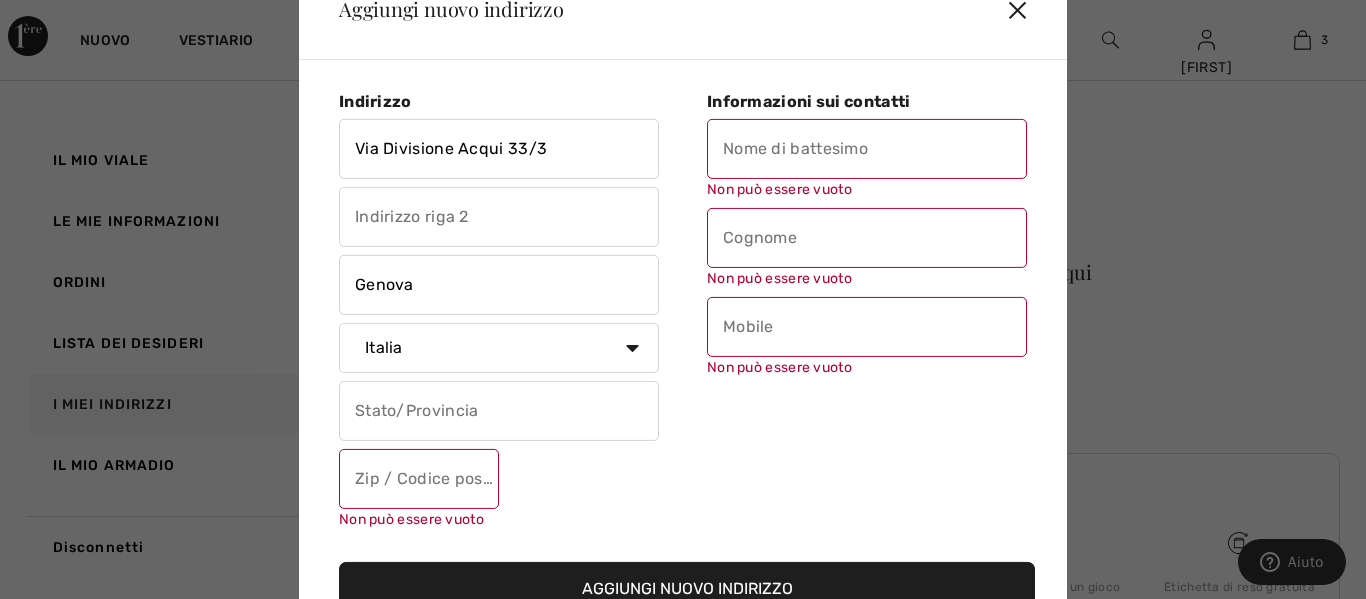 click at bounding box center (499, 411) 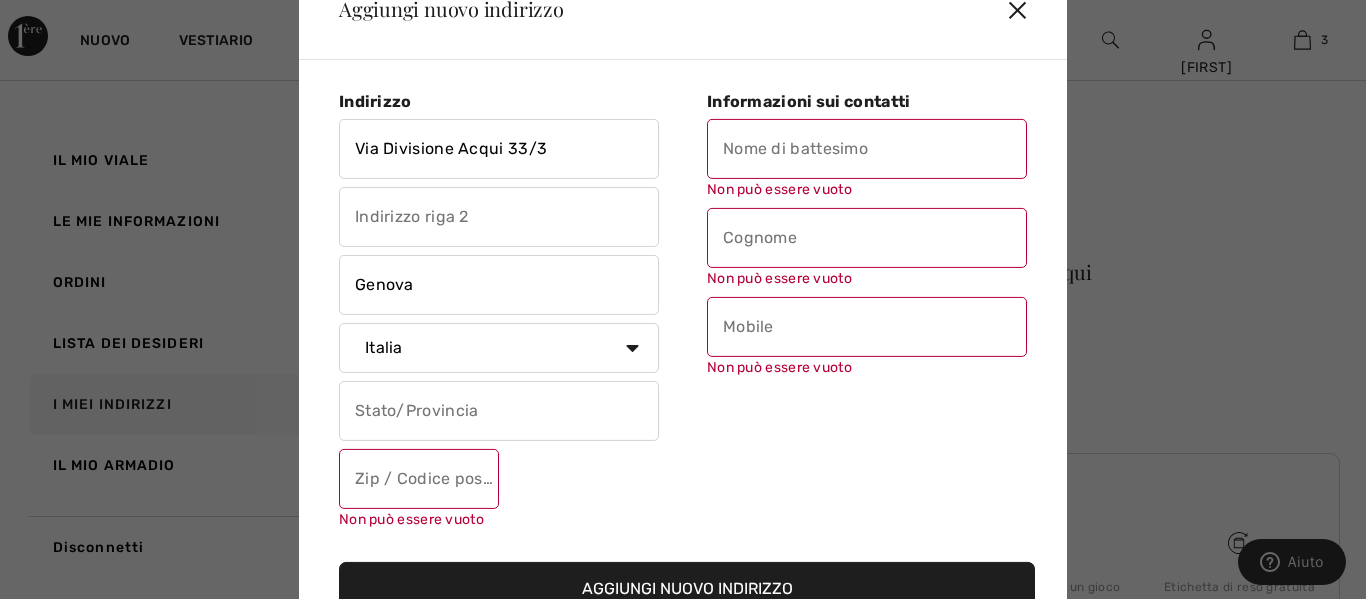 type on "g" 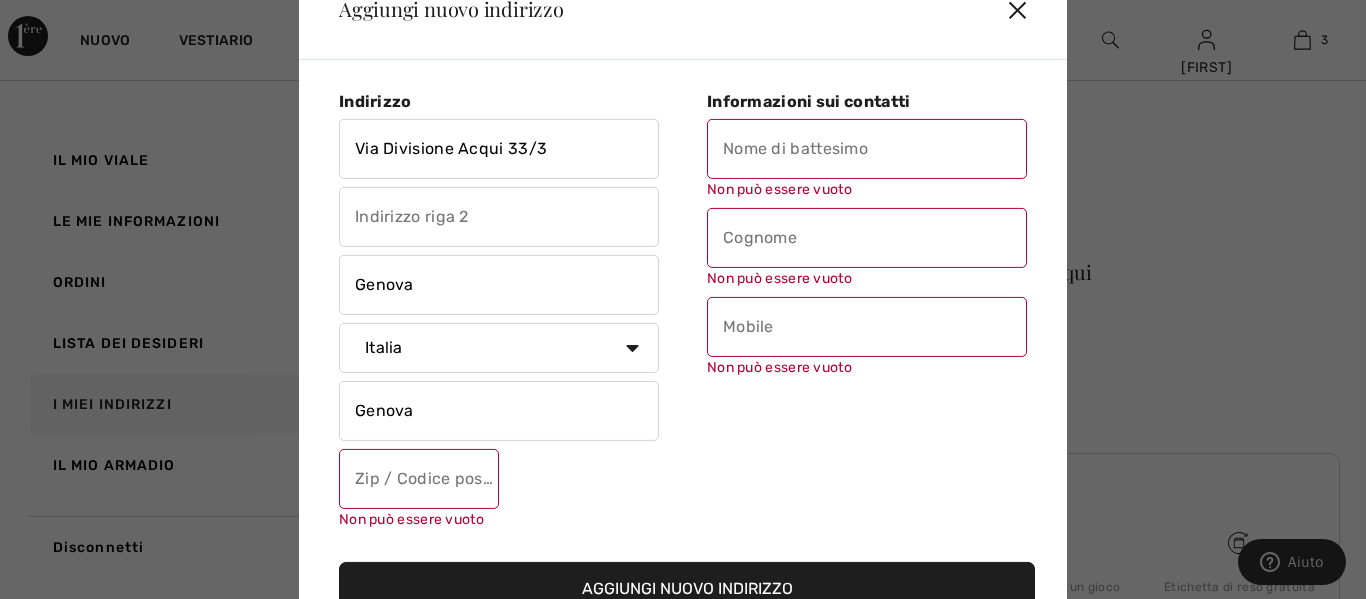 type on "Genova" 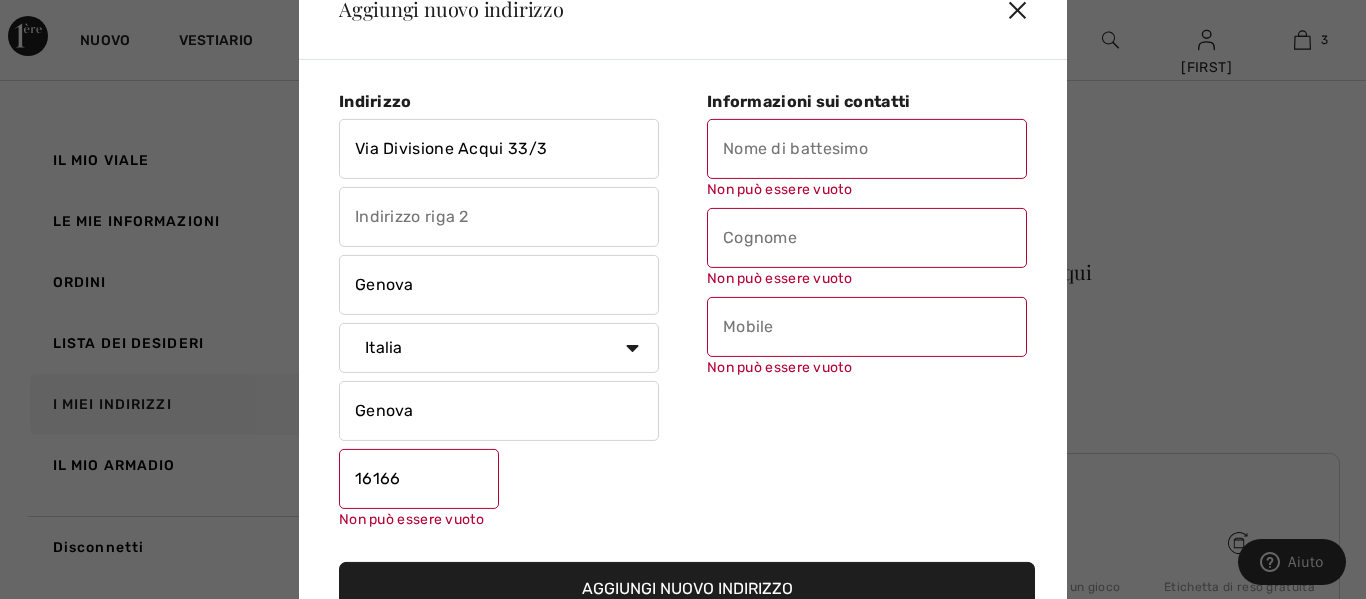 type on "16166" 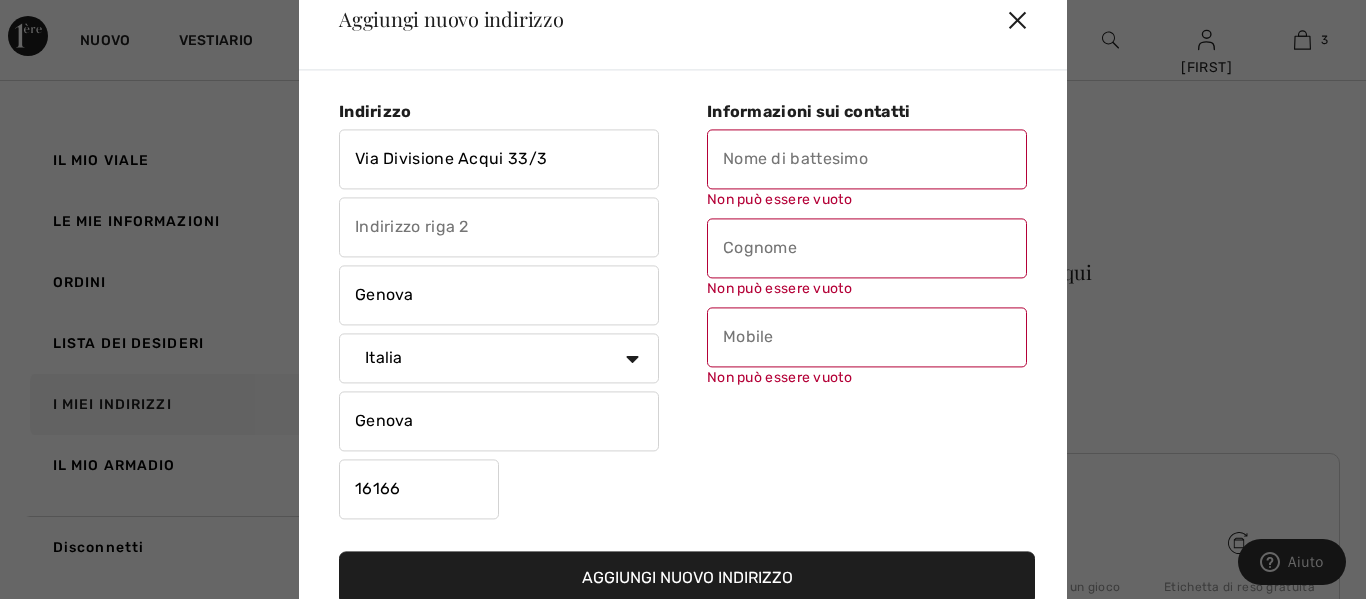 click at bounding box center (867, 159) 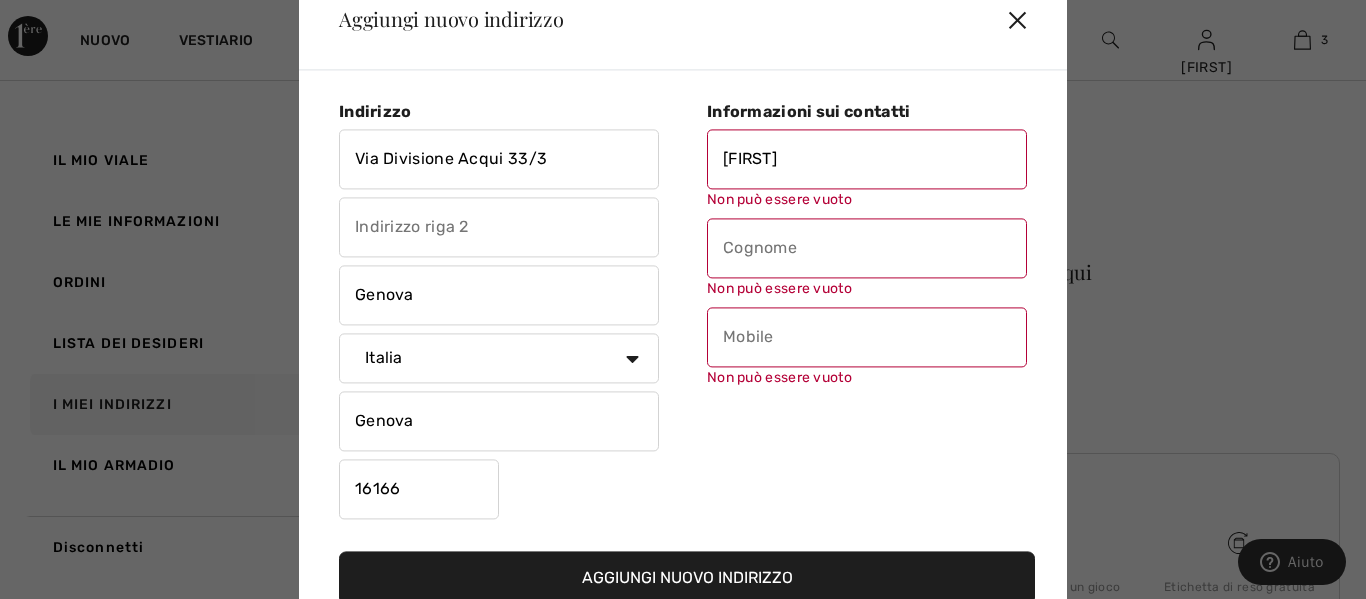 type on "[FIRST]" 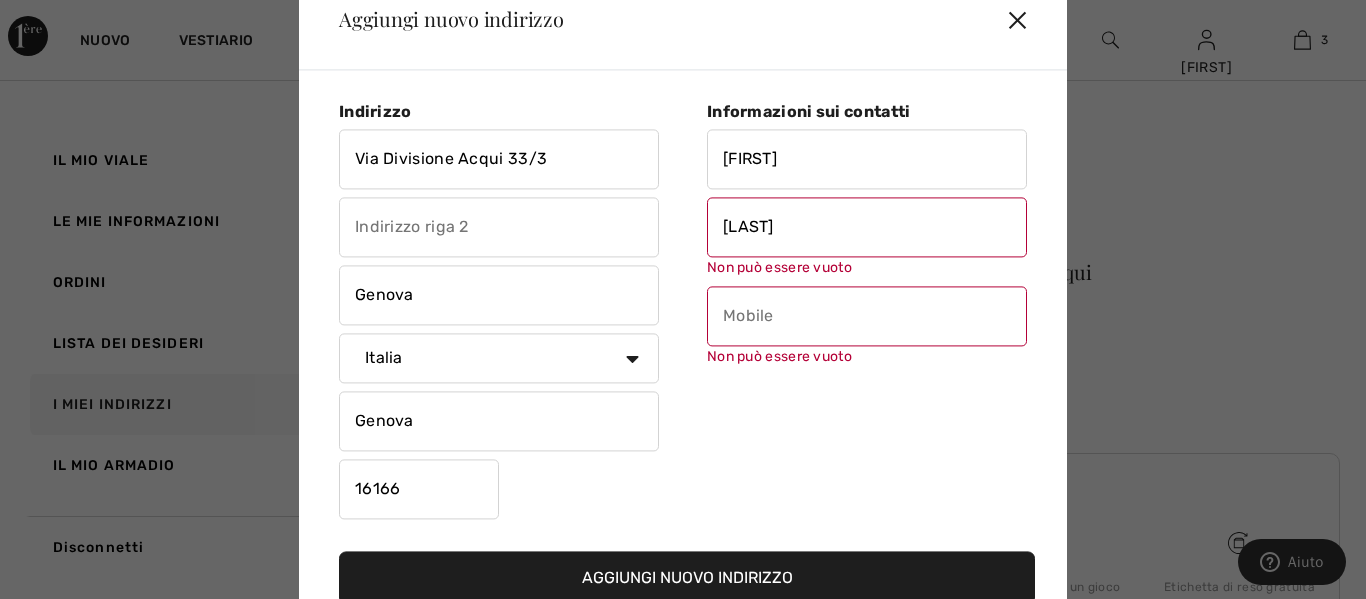 type on "[LAST]" 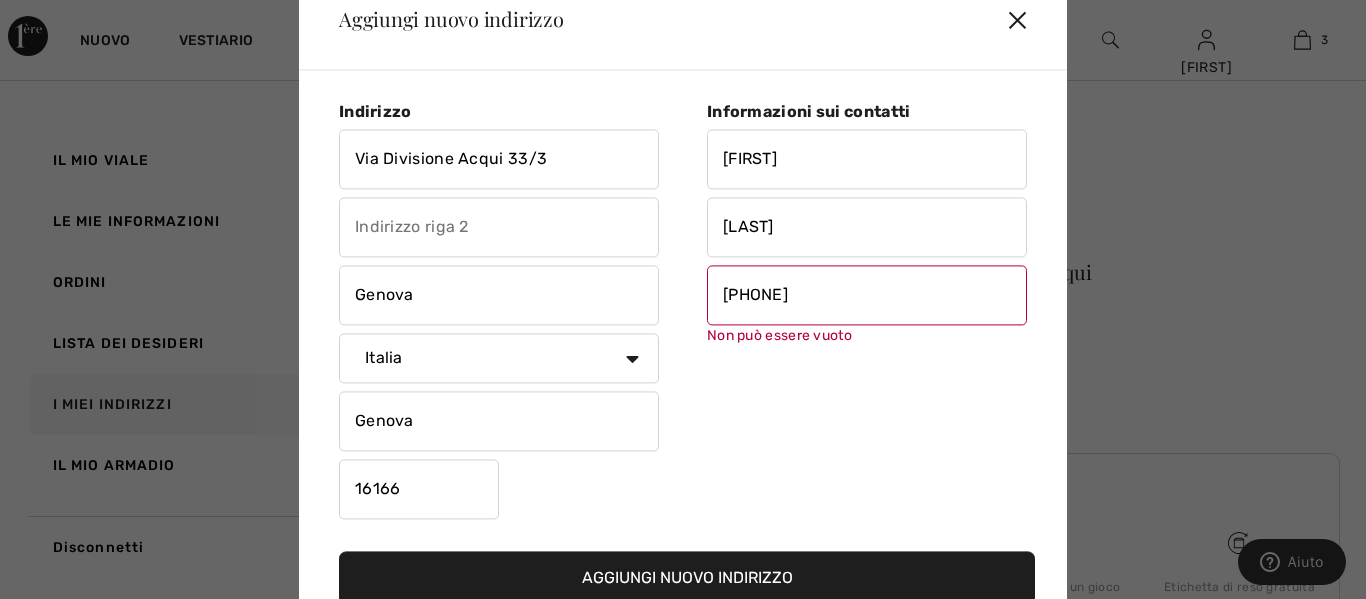 type on "3389117115" 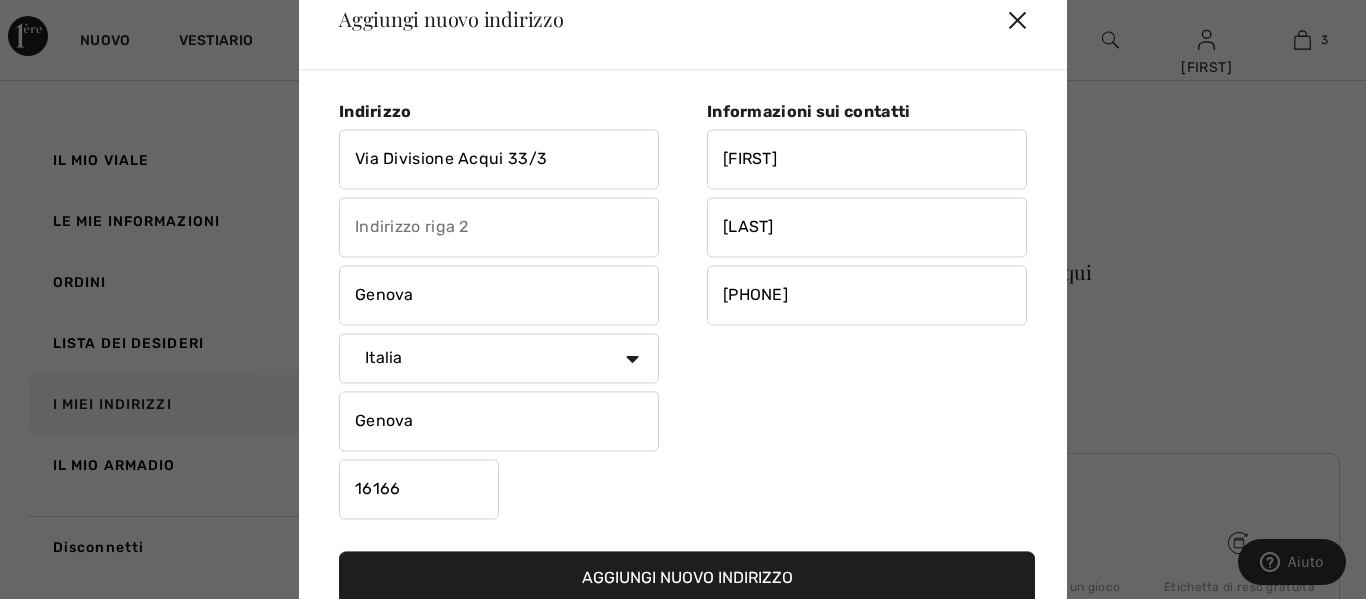 click on "Informazioni sui contatti
Giustina
D'Anna
3389117115" at bounding box center (855, 314) 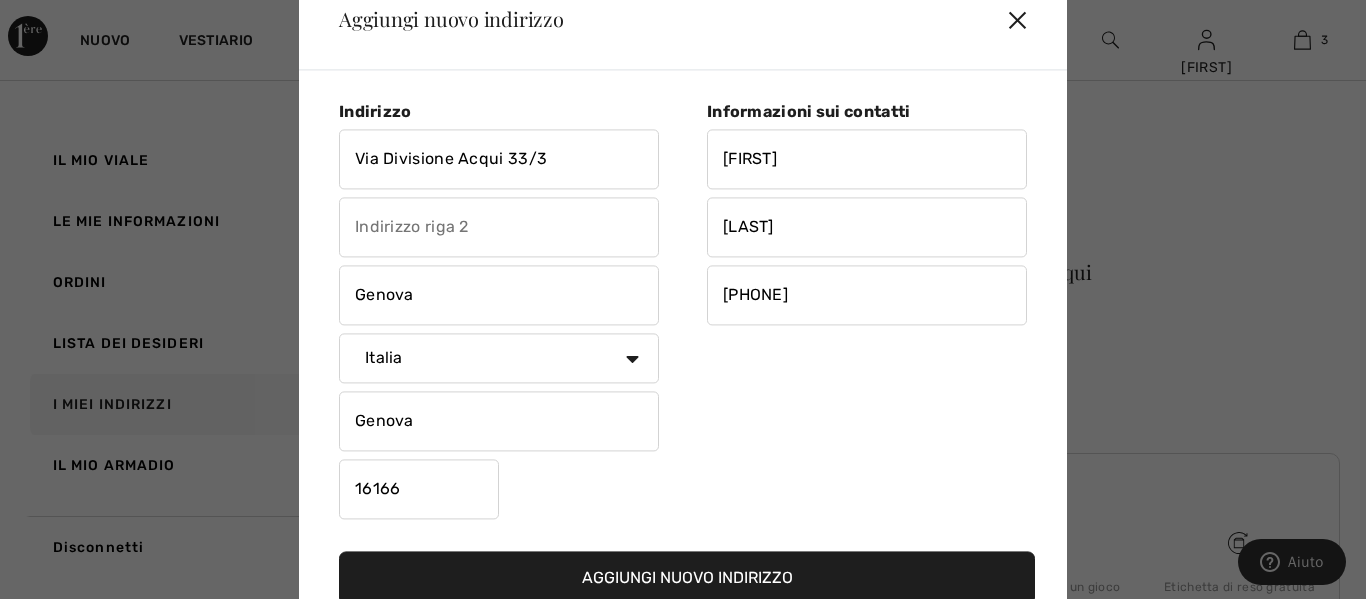 click on "Aggiungi nuovo indirizzo" at bounding box center [687, 578] 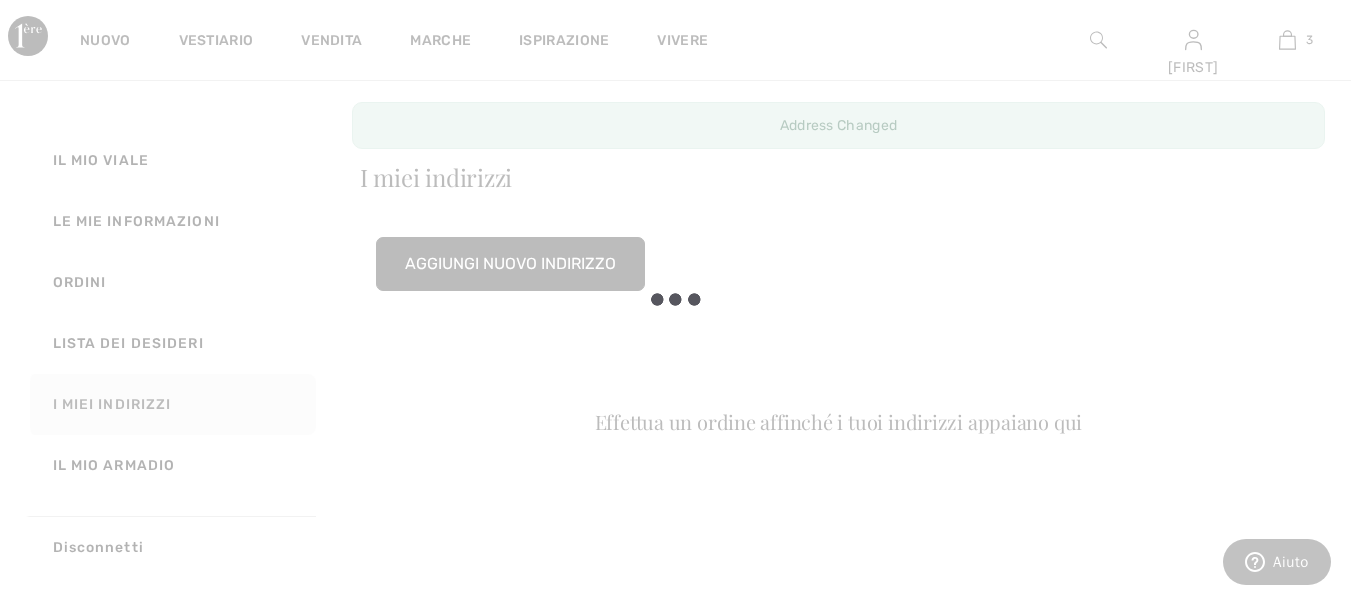 scroll, scrollTop: 0, scrollLeft: 0, axis: both 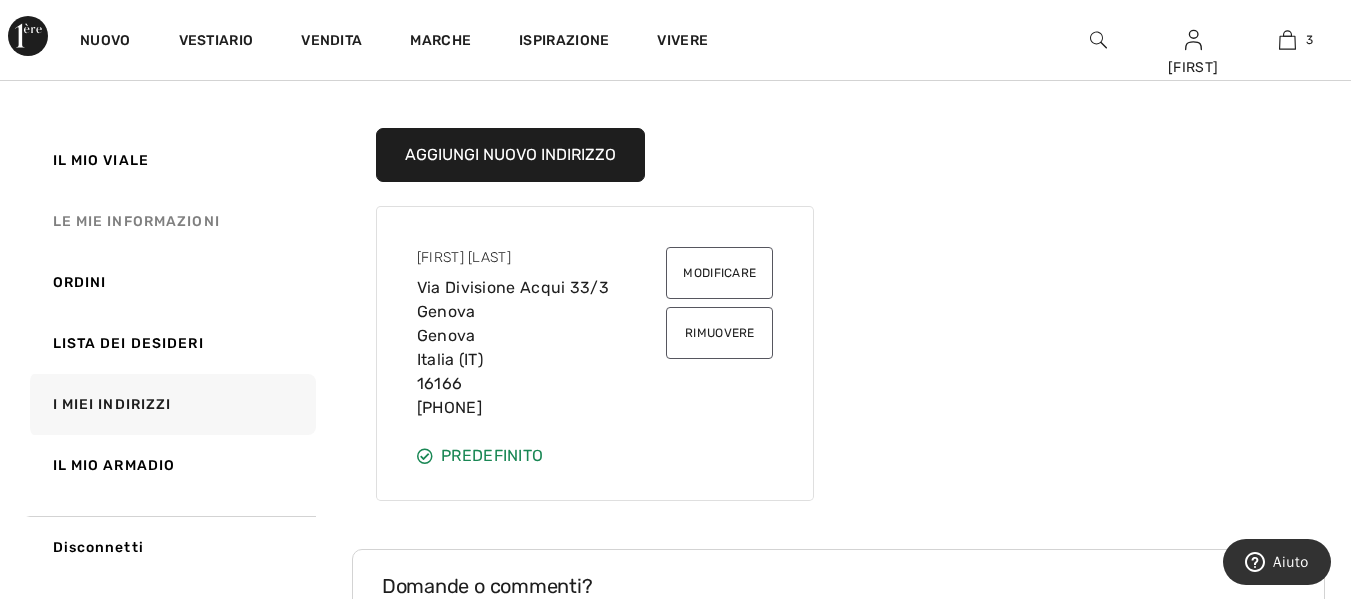 click on "Le mie informazioni" at bounding box center (136, 221) 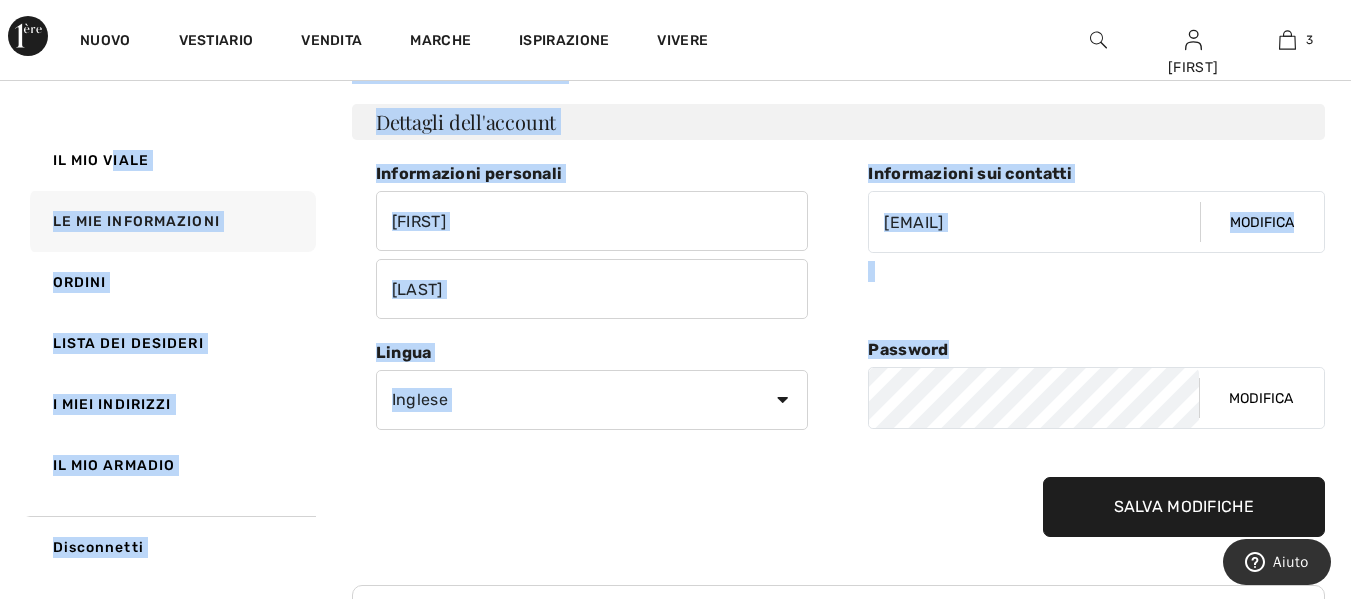 click on "Il mio viale Le mie informazioni Ordini Lista dei desideri I miei indirizzi Il mio armadio
Disconnetti
Le mie informazioni
Dettagli dell'account
Informazioni personali
Giustina
D'Anna
Informazioni sui contatti
giustina.danna@gmail.com
Modifica
Lingua
Inglese Francese
Informazioni sui contatti
giustina.danna@gmail.com
Modifica
Password
FAQ" at bounding box center [675, 485] 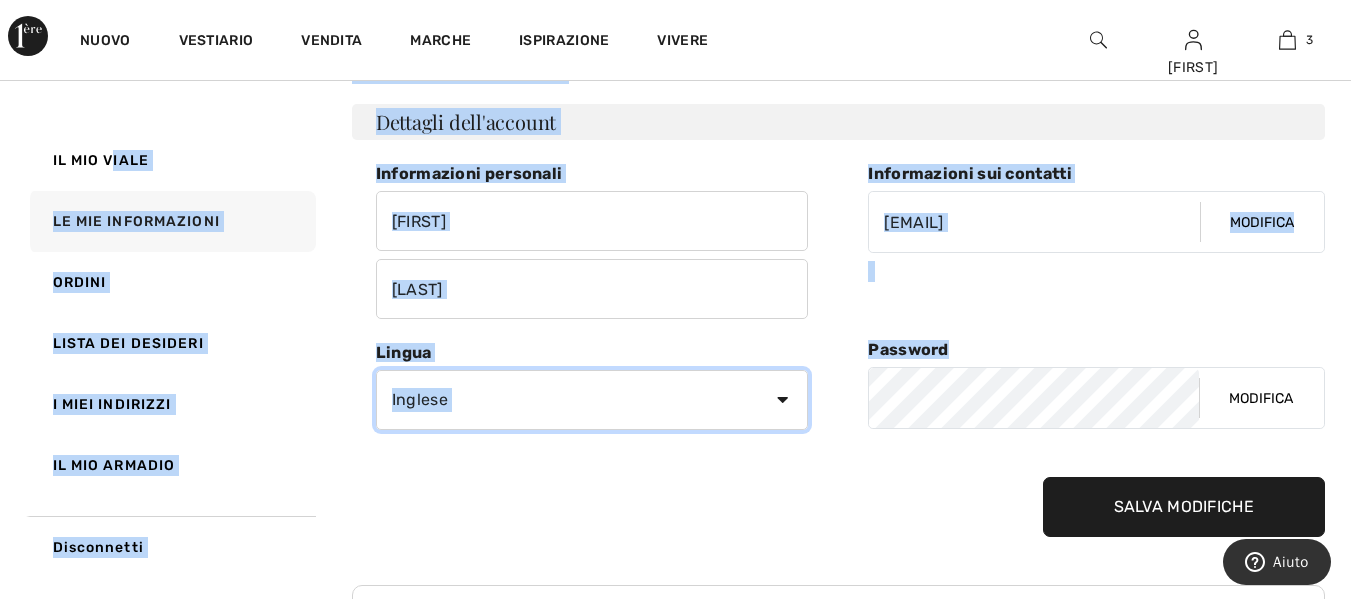 click on "Inglese Francese" at bounding box center [592, 400] 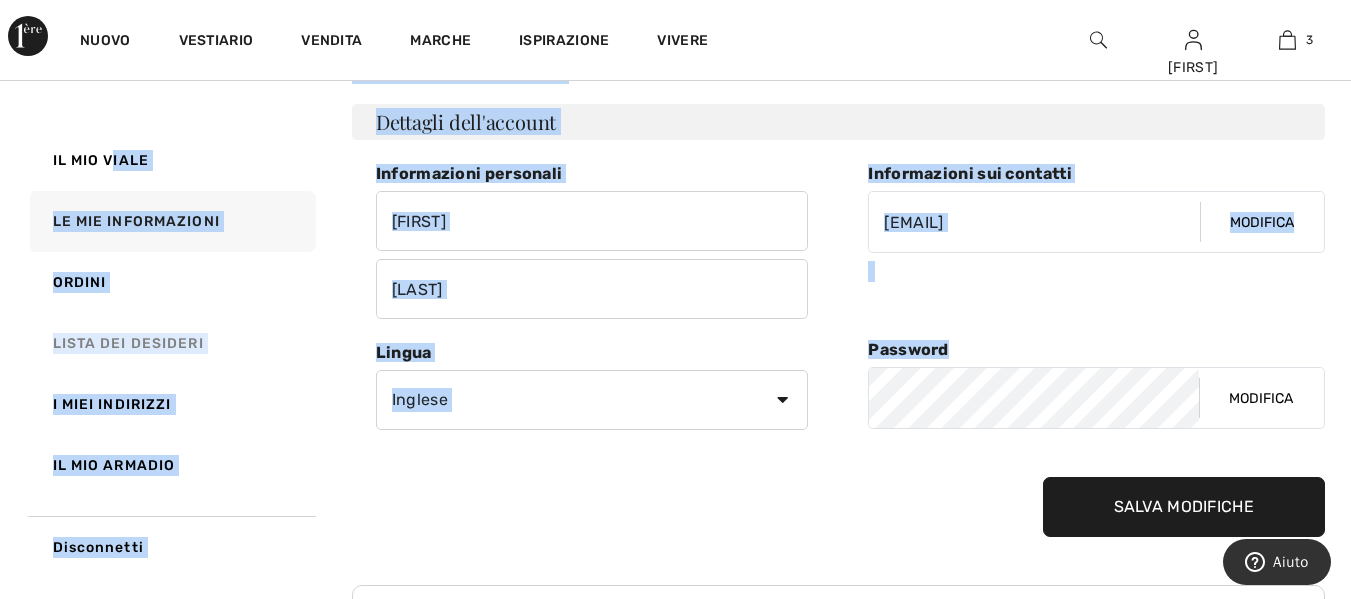 click on "Lista dei desideri" at bounding box center (128, 343) 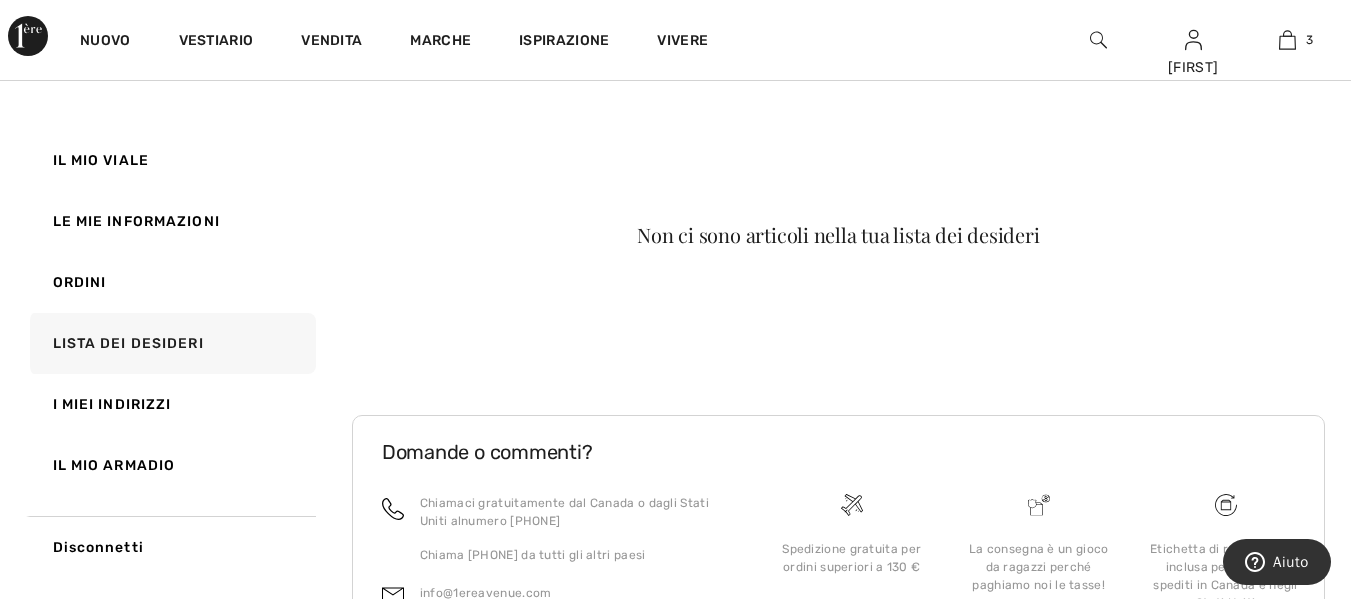 click on "Il mio armadio" at bounding box center (114, 465) 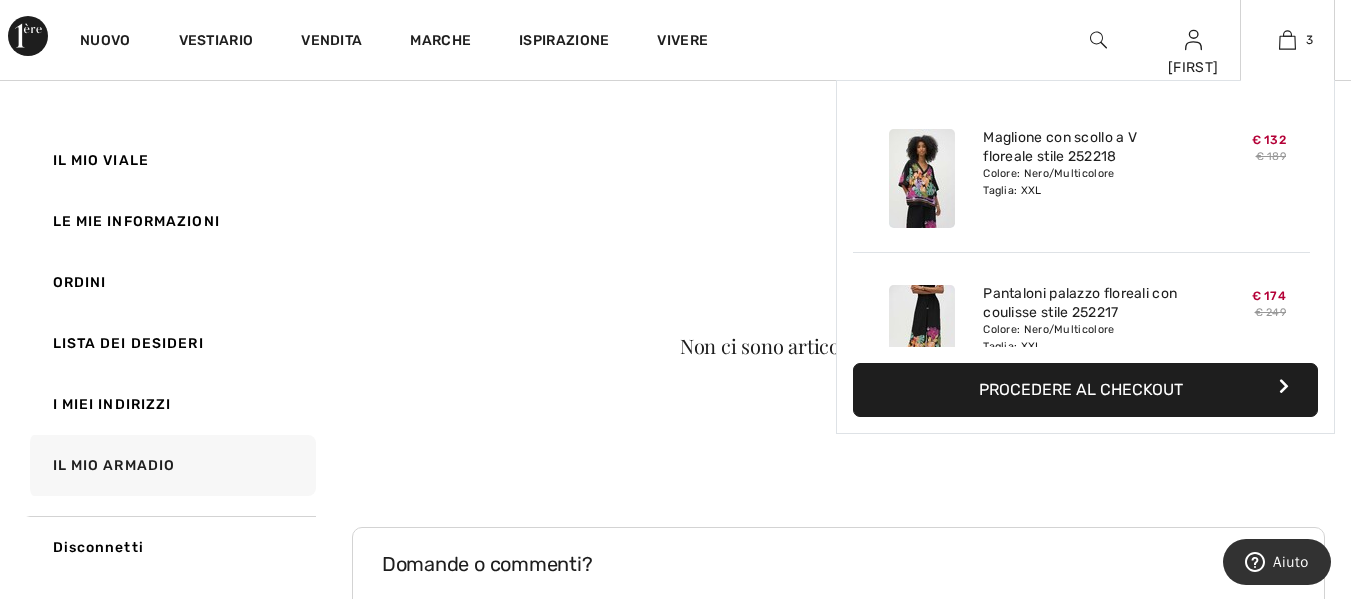 drag, startPoint x: 1058, startPoint y: 377, endPoint x: 1052, endPoint y: 364, distance: 14.3178215 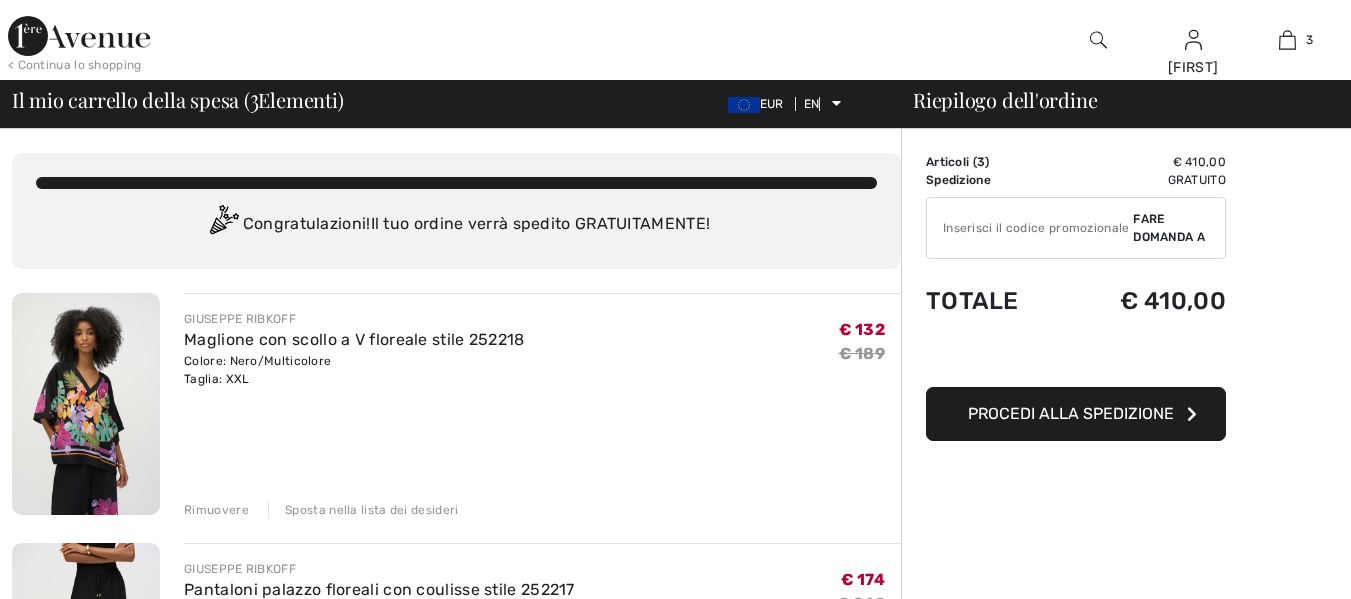 scroll, scrollTop: 0, scrollLeft: 0, axis: both 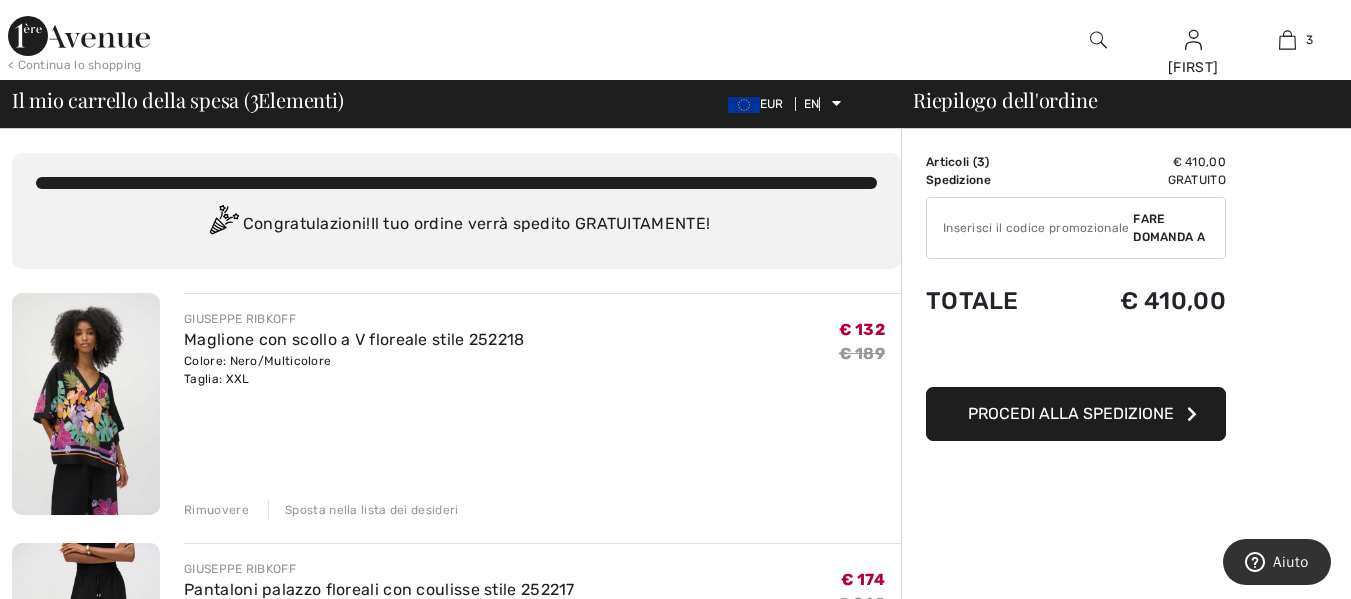 click on "Procedi alla spedizione" at bounding box center [1076, 414] 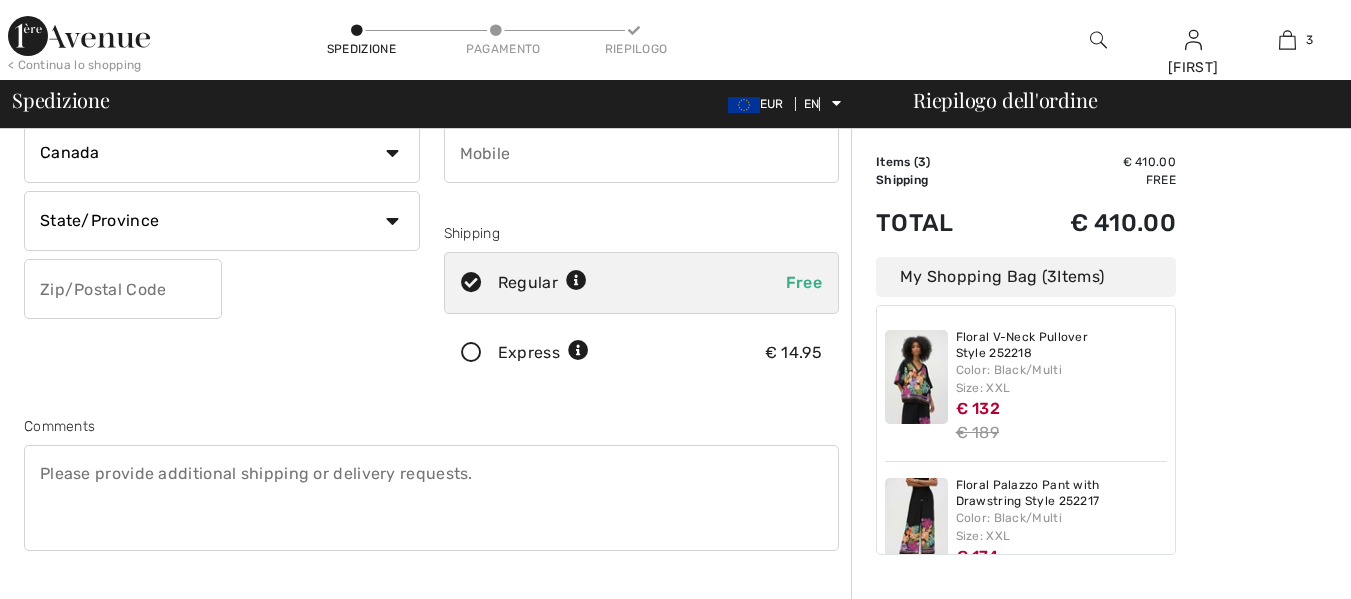 scroll, scrollTop: 471, scrollLeft: 0, axis: vertical 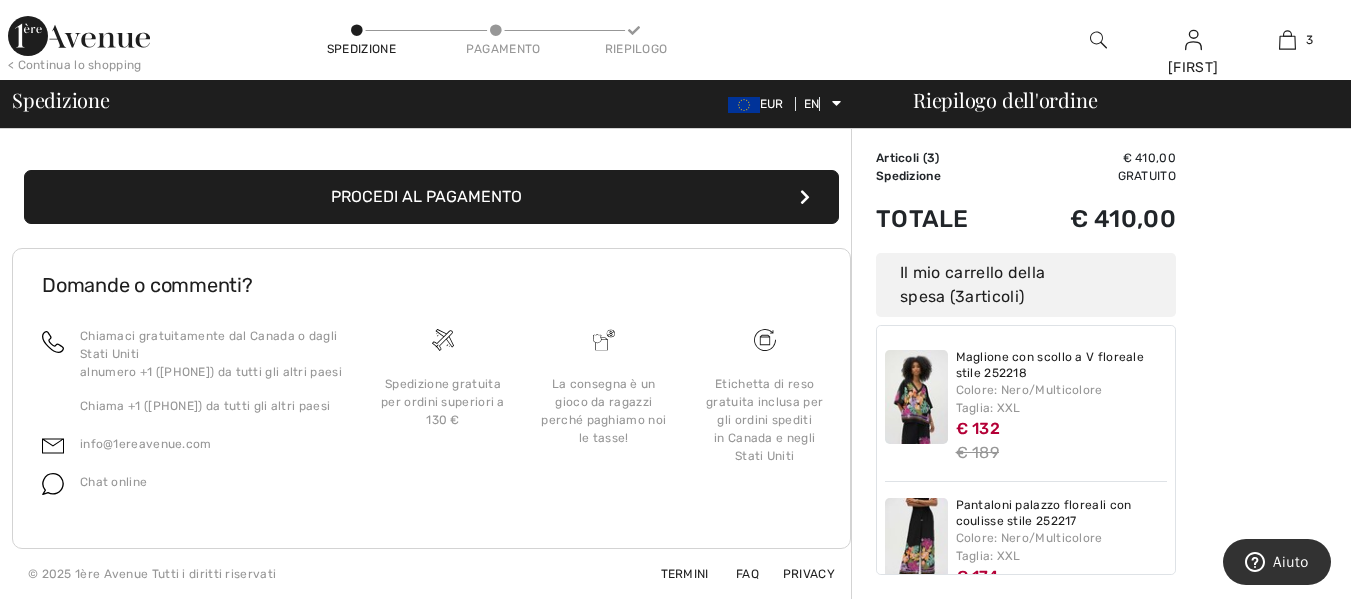 drag, startPoint x: 512, startPoint y: 213, endPoint x: 451, endPoint y: 196, distance: 63.324562 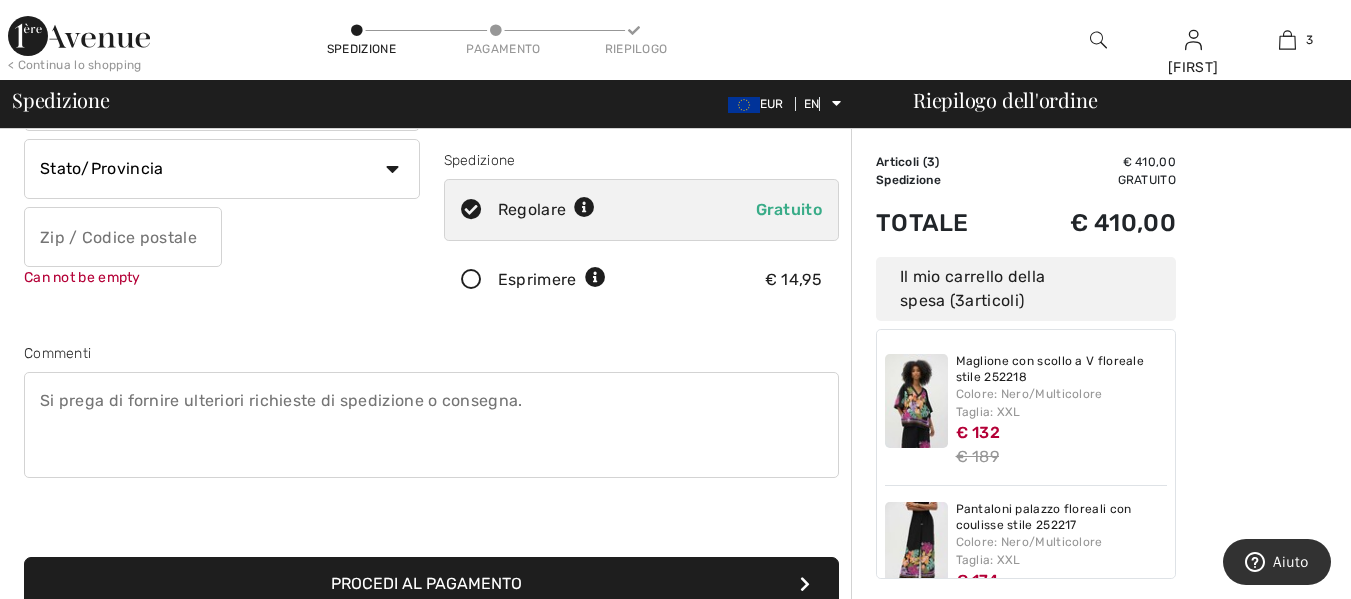 scroll, scrollTop: 22, scrollLeft: 0, axis: vertical 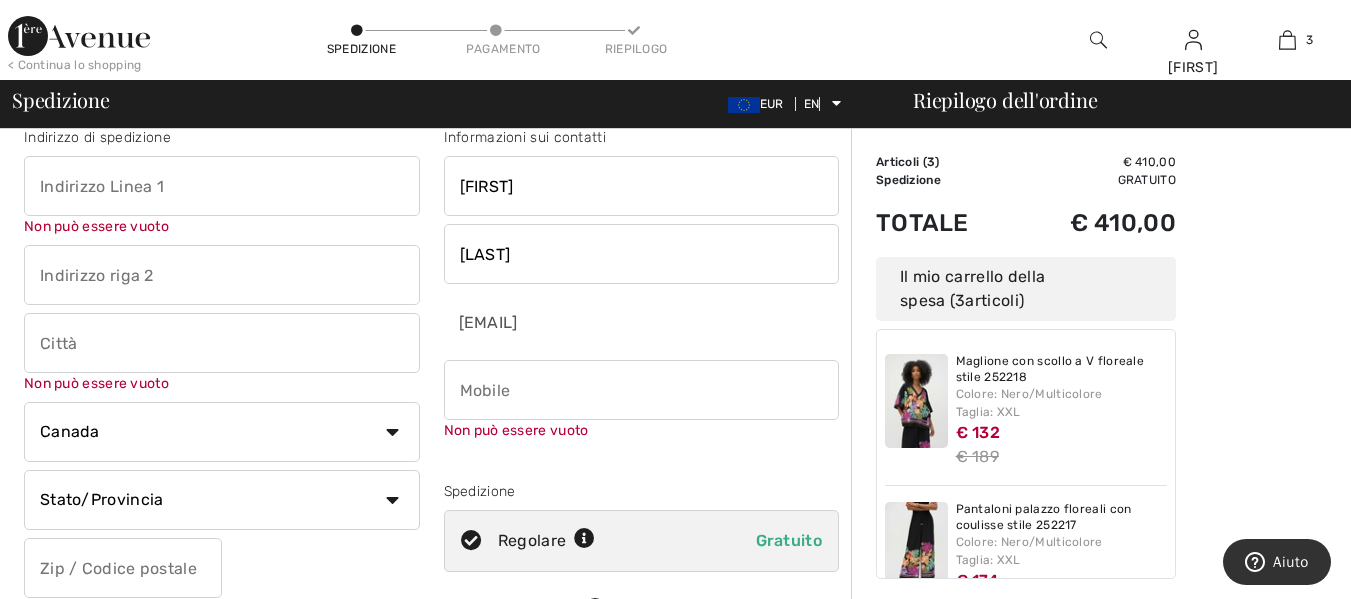 click at bounding box center (642, 390) 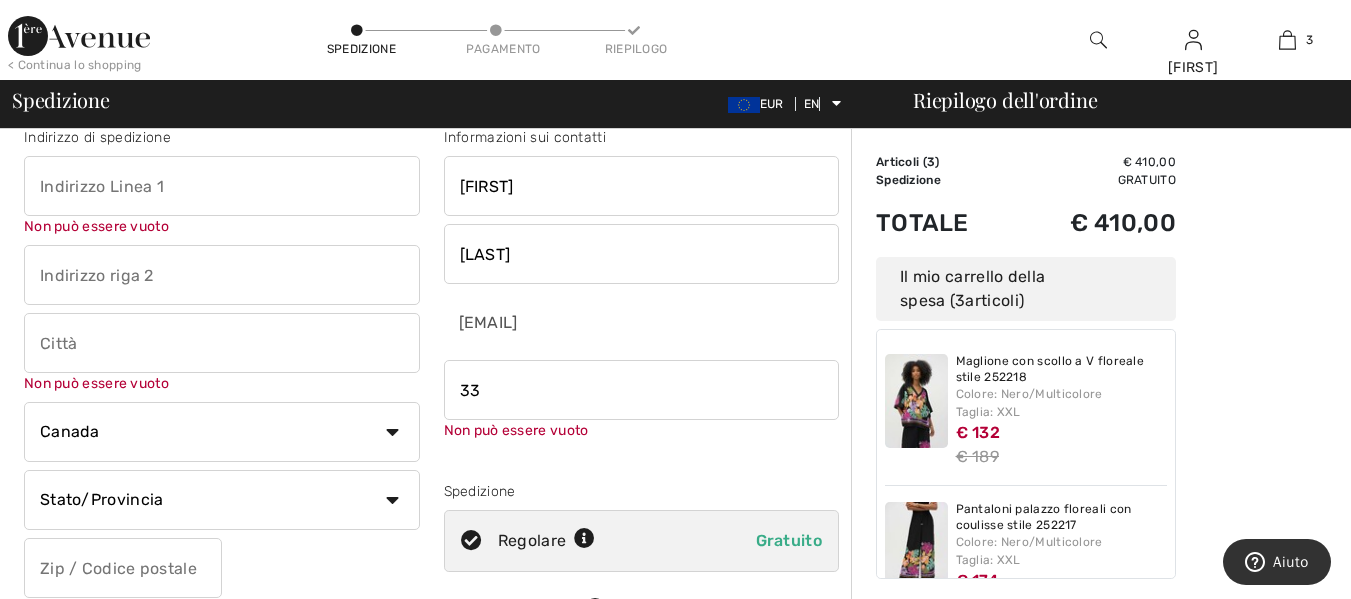 type on "3" 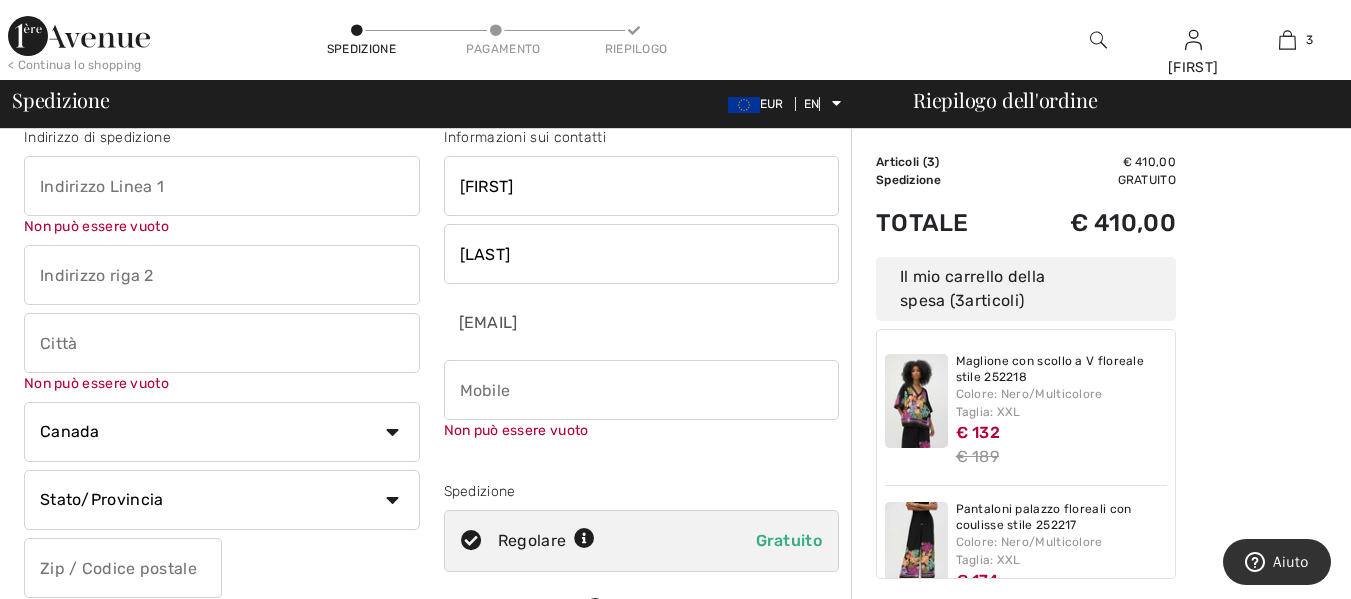 type on "+" 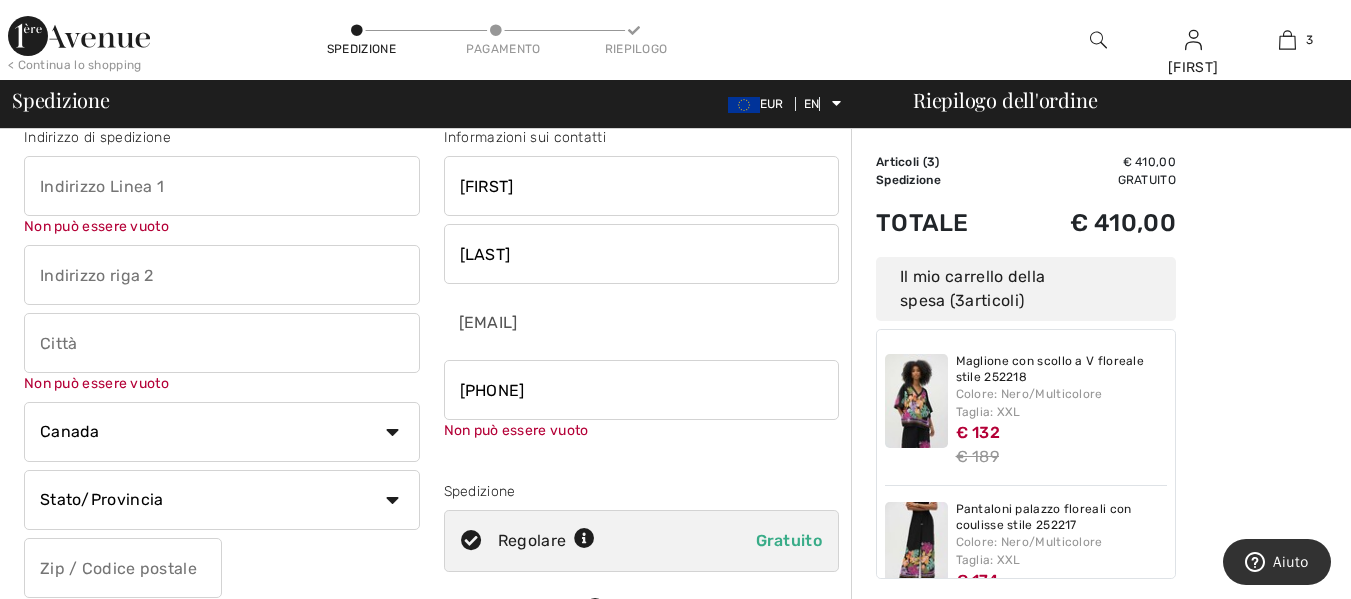 type on "393389117115" 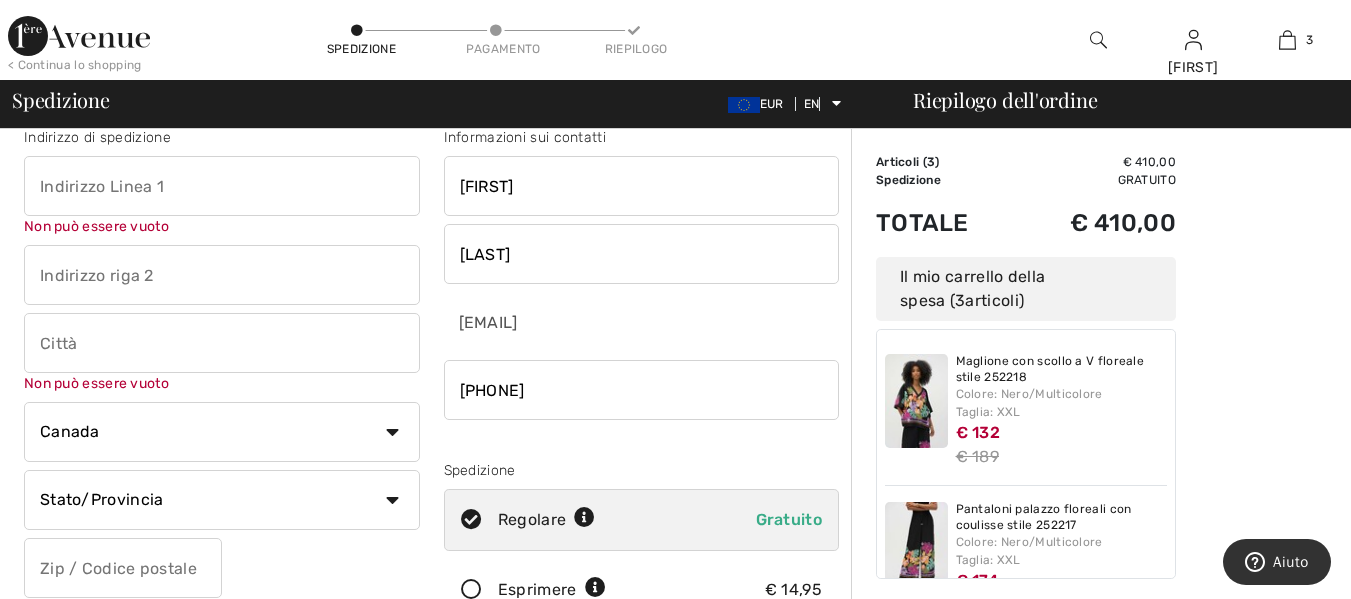 scroll, scrollTop: 550, scrollLeft: 0, axis: vertical 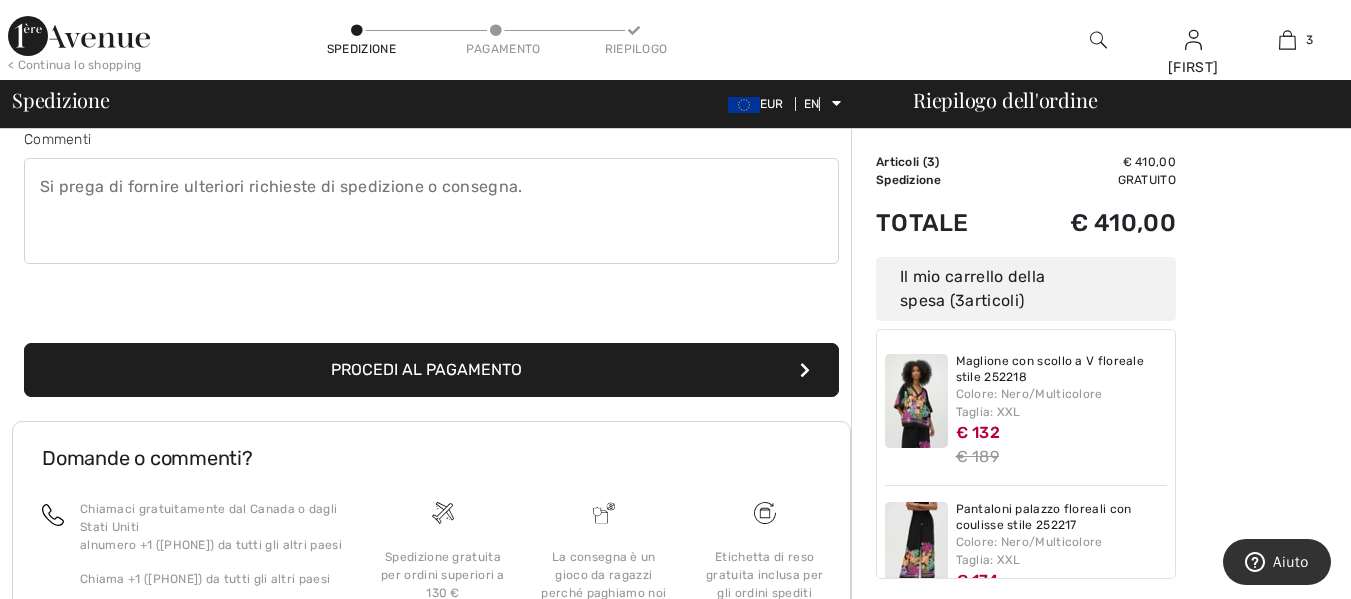 click on "Procedi al pagamento" at bounding box center (431, 370) 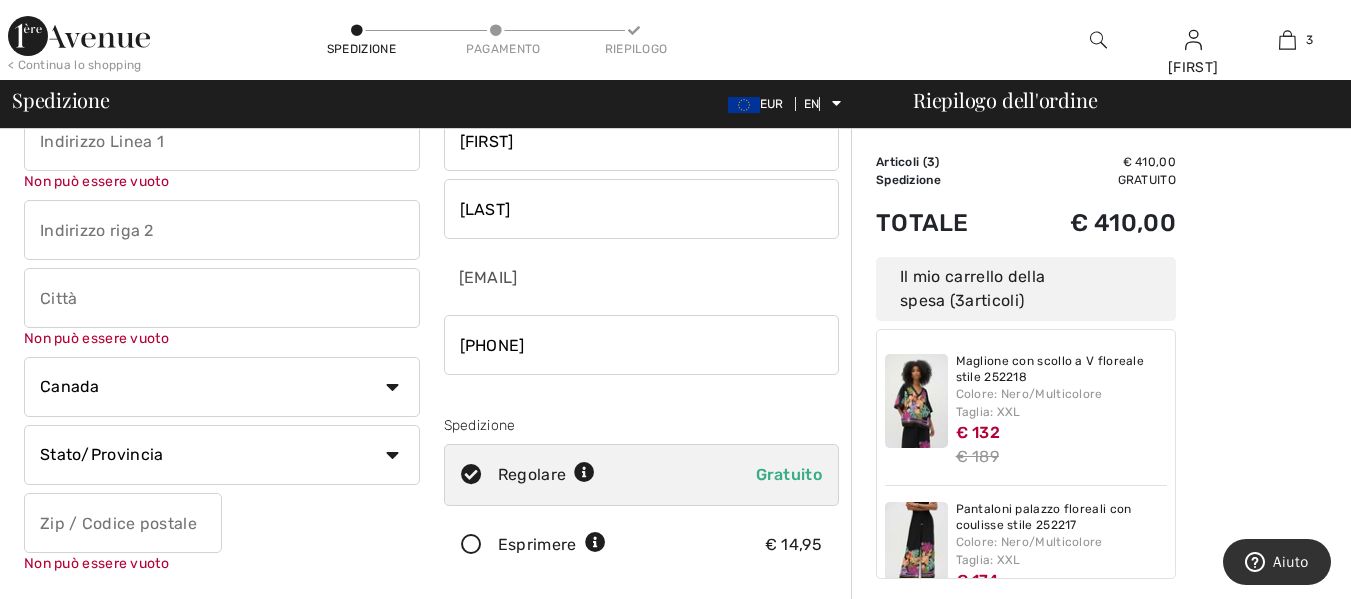 scroll, scrollTop: 22, scrollLeft: 0, axis: vertical 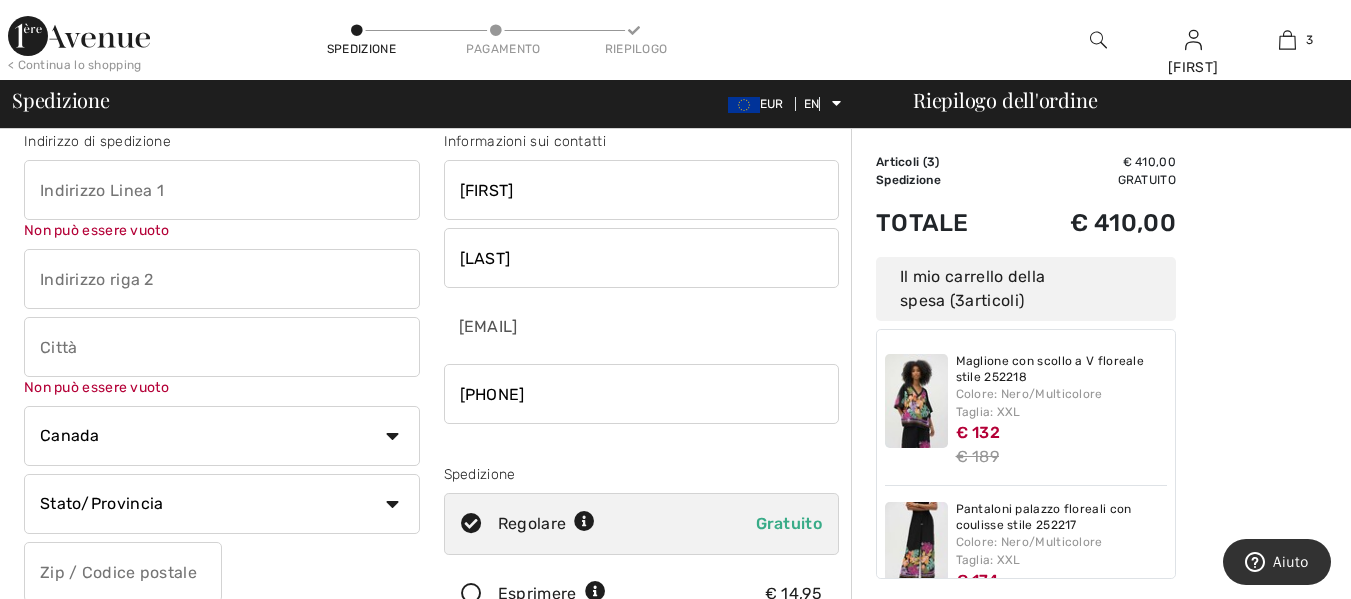 click at bounding box center (222, 190) 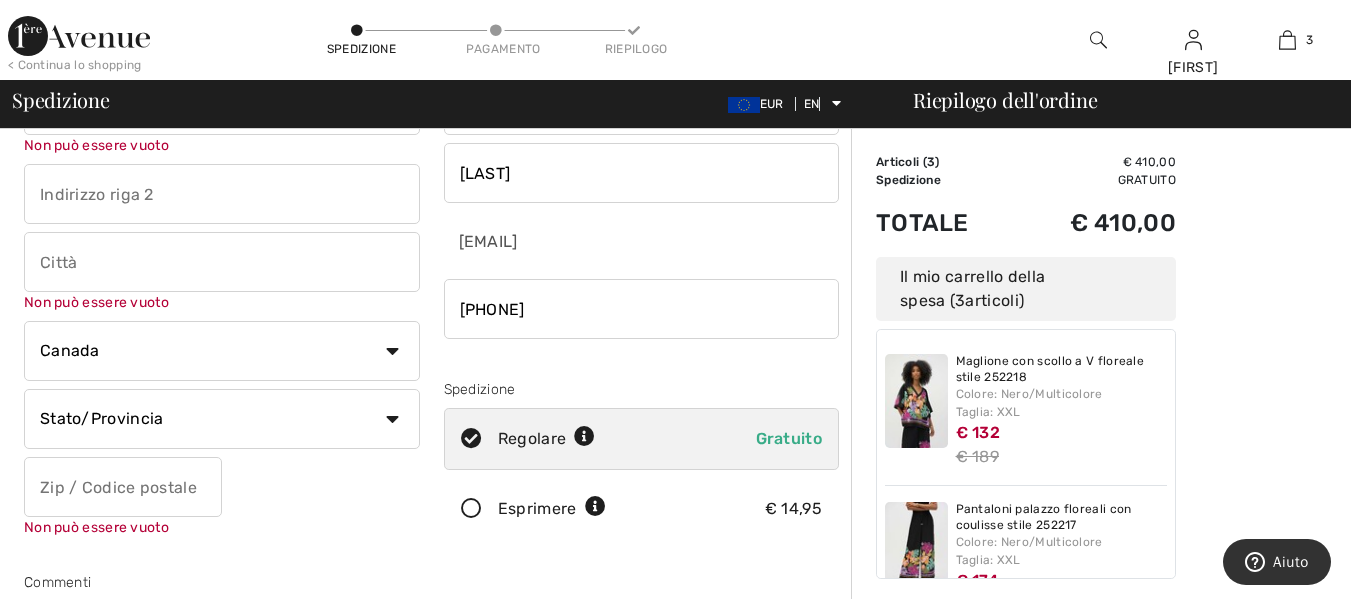 scroll, scrollTop: 0, scrollLeft: 0, axis: both 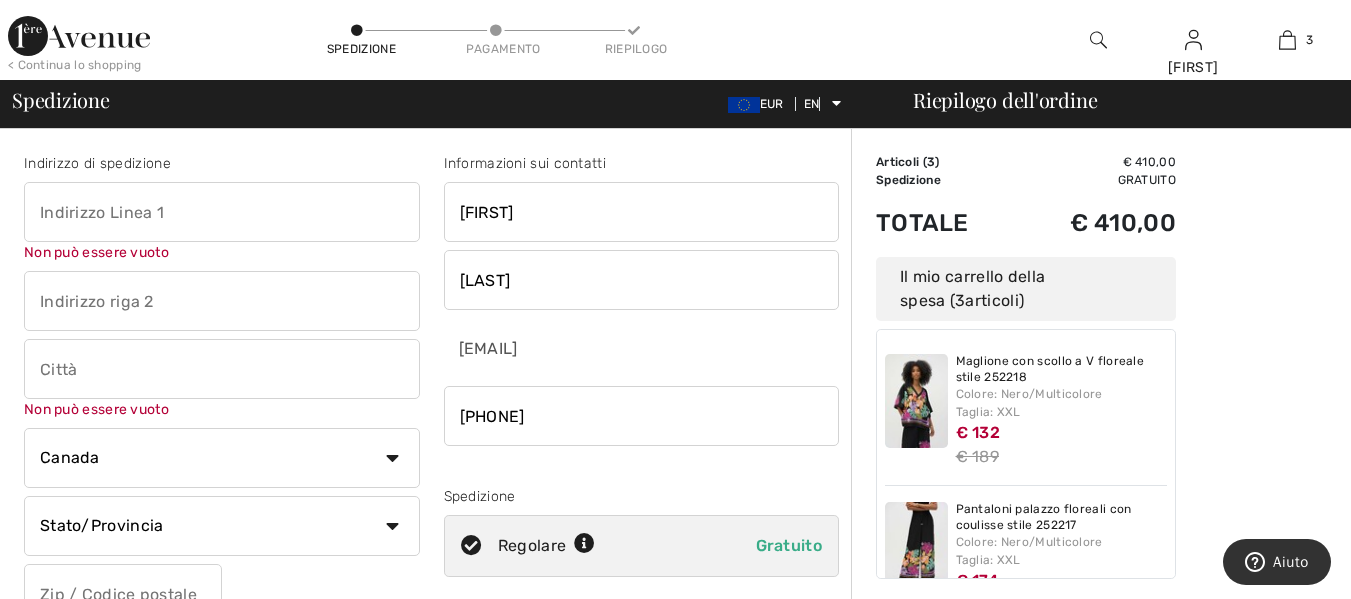 click at bounding box center [222, 212] 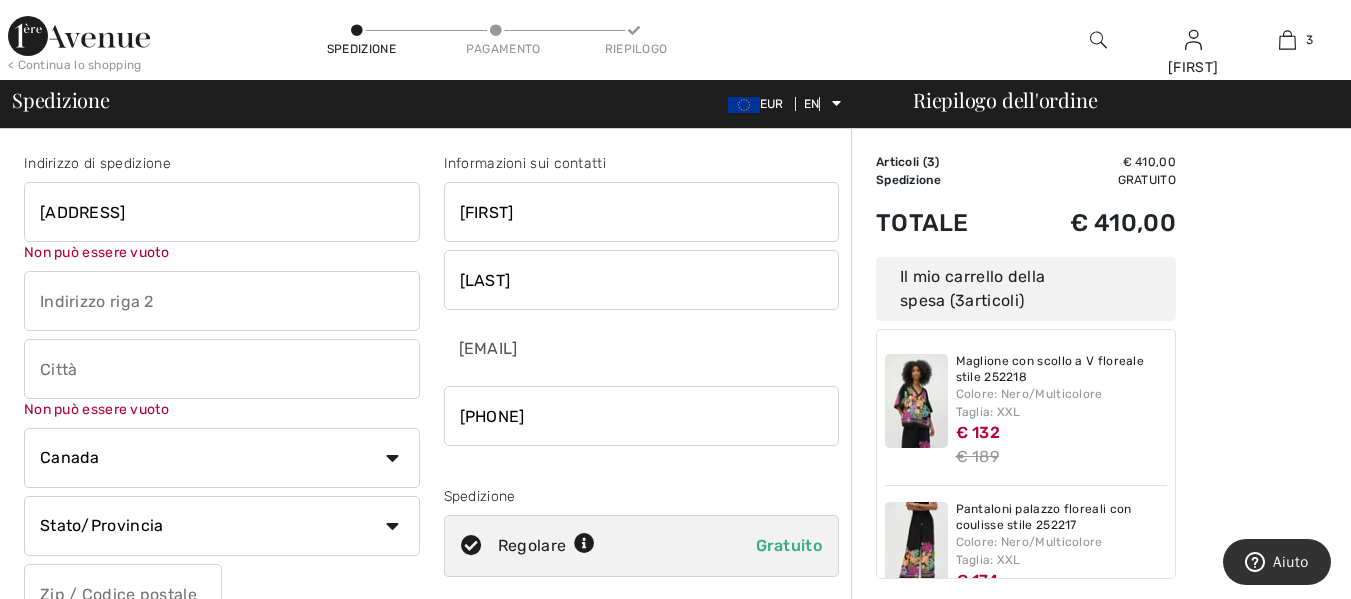 type on "Via Diviisone Acqui 33/3" 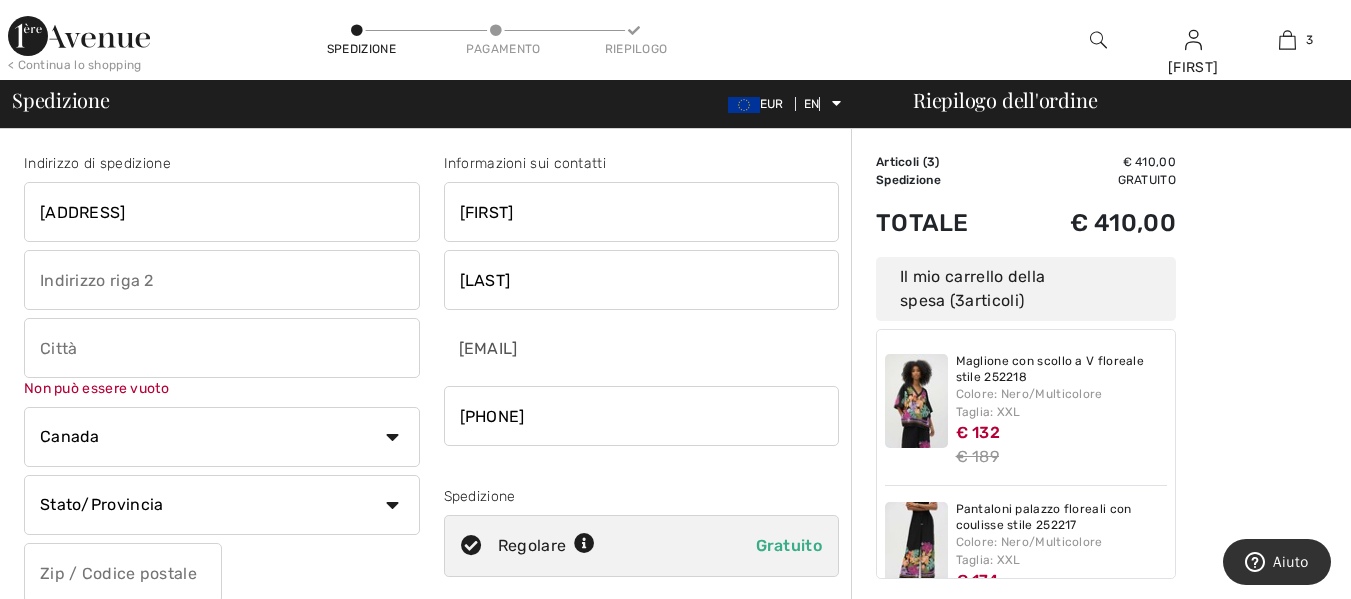 click at bounding box center [222, 348] 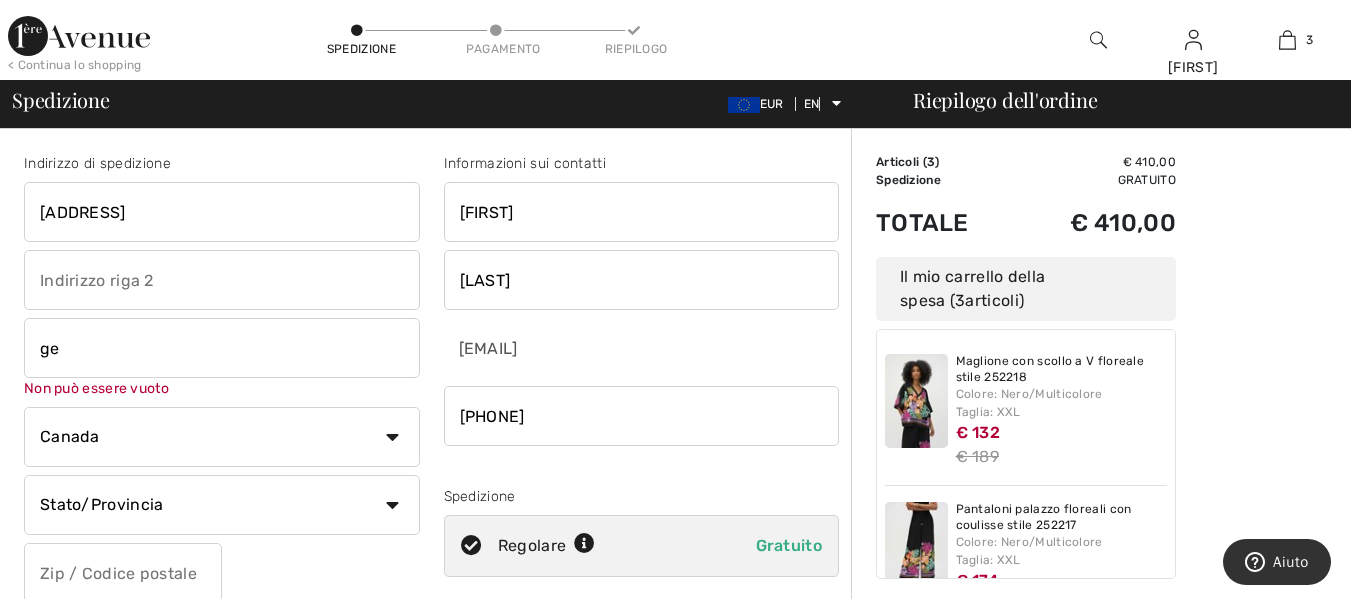 type on "g" 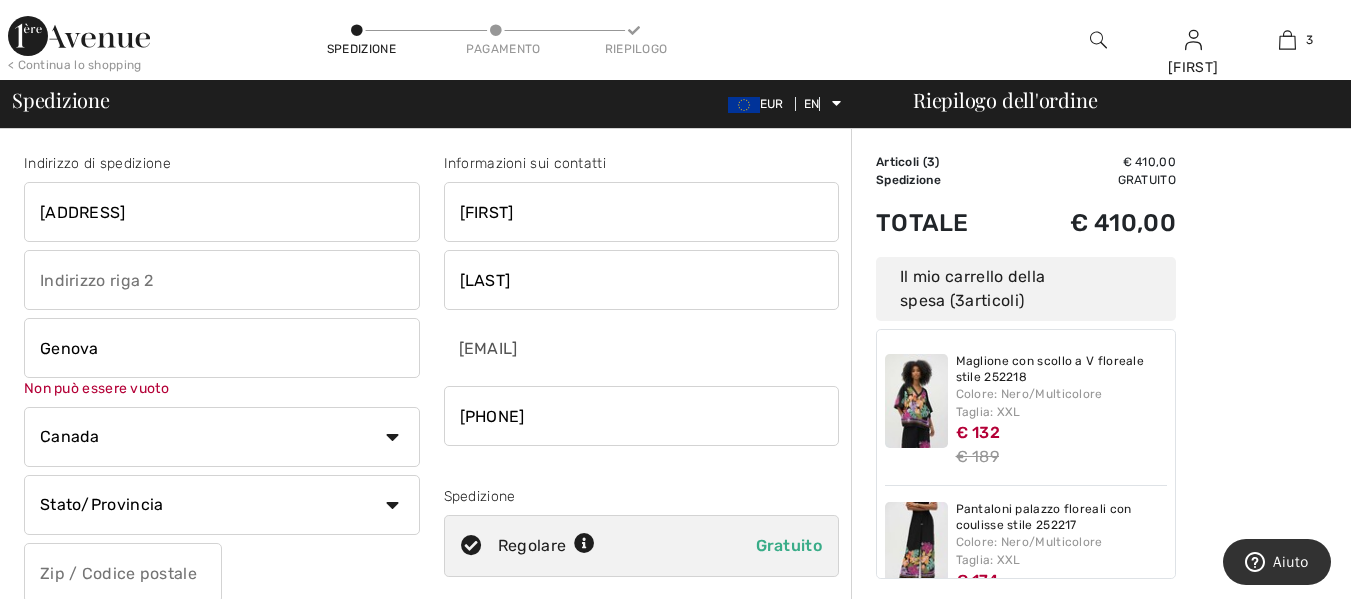 type on "Genova" 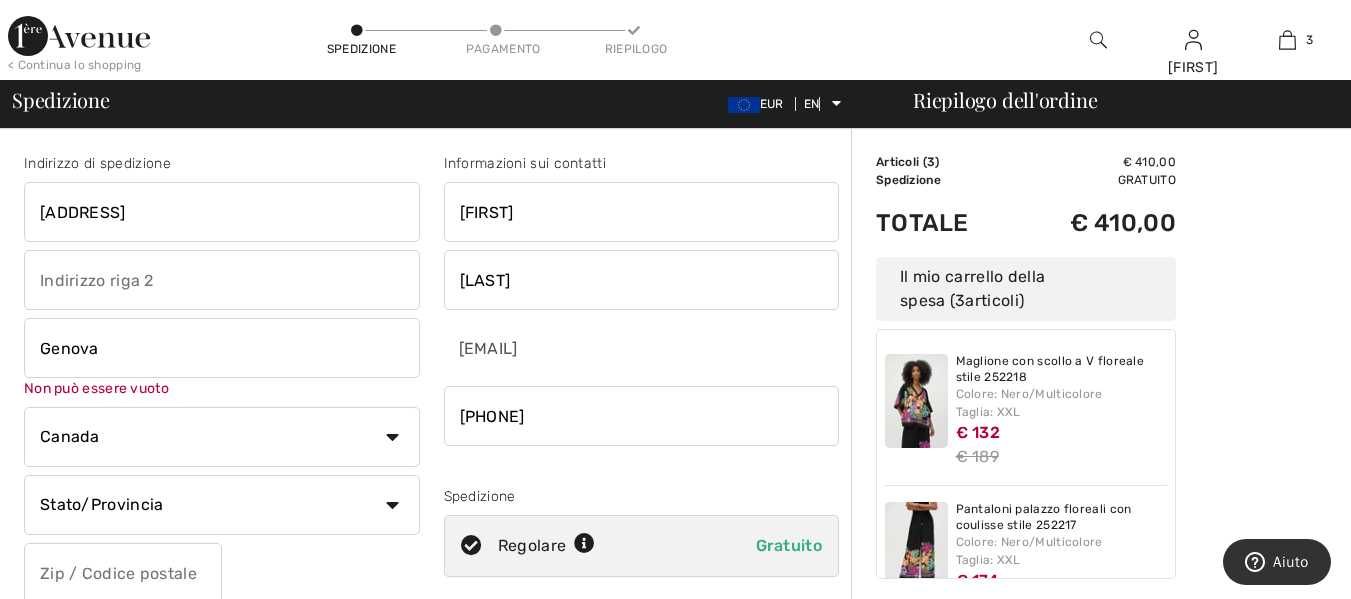click on "Paese
Canada
Stati Uniti
Afghanistan
Isole Åland
Albania
Algeria
Samoa americane
Andorra
Angola
Anguilla
Antartide
Antigua e Barbuda
Argentina
Armenia
Aruba
Australia
Austria
Azerbaigian
Bahamas
Bahrein
Bangladesh
Barbados
Bielorussia
Belgio
Belize
Benin
Bermuda
Il Bhutan
Bolivia
Bonaire
Bosnia ed Erzegovina
Botswana
Isola Bouvet
Brasile
Territorio britannico dell'Oceano Indiano
Brunei Darussalam
Bulgaria
Burkina Faso
Burundi
Cambogia
Camerun
Capo Verde
Isole Cayman
Repubblica Centrafricana
Chad
Chile" at bounding box center [222, 437] 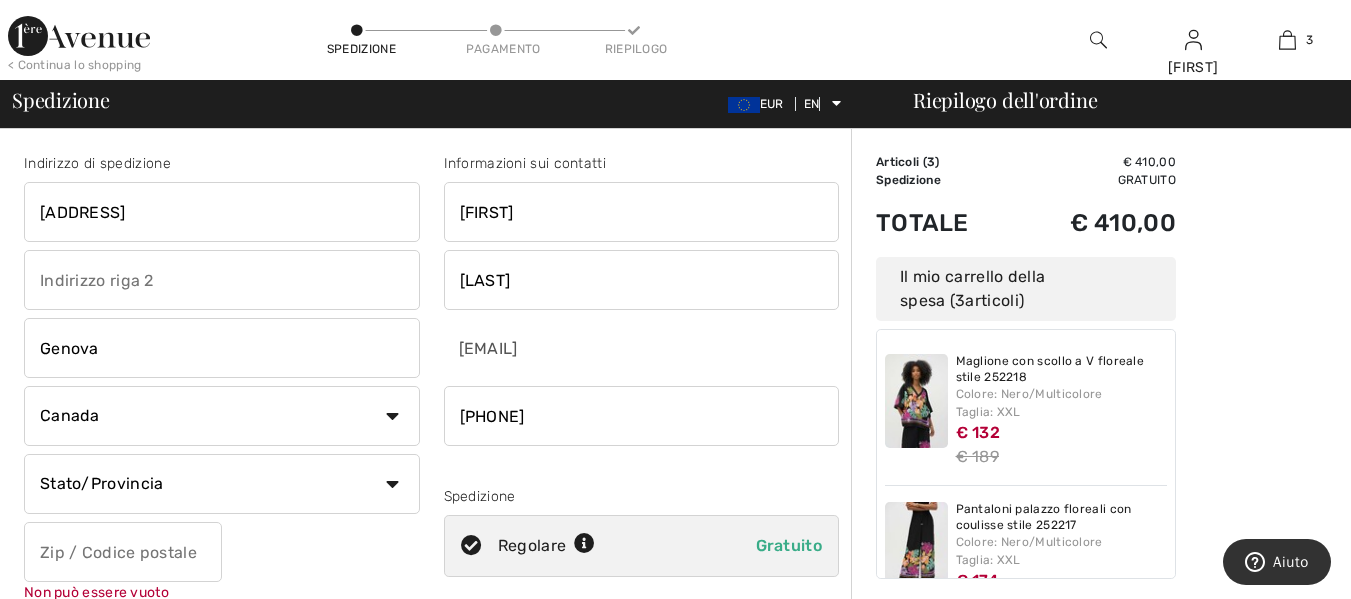 select on "IT" 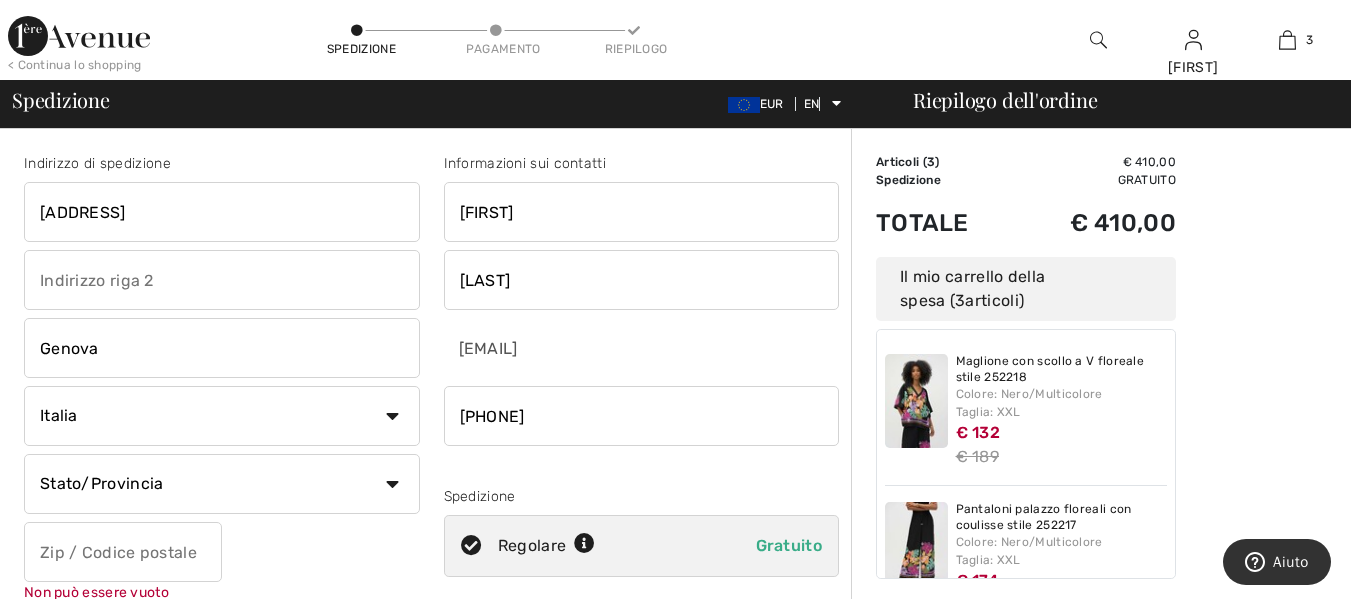 click on "Paese
Canada
Stati Uniti
Afghanistan
Isole Åland
Albania
Algeria
Samoa americane
Andorra
Angola
Anguilla
Antartide
Antigua e Barbuda
Argentina
Armenia
Aruba
Australia
Austria
Azerbaigian
Bahamas
Bahrein
Bangladesh
Barbados
Bielorussia
Belgio
Belize
Benin
Bermuda
Il Bhutan
Bolivia
Bonaire
Bosnia ed Erzegovina
Botswana
Isola Bouvet
Brasile
Territorio britannico dell'Oceano Indiano
Brunei Darussalam
Bulgaria
Burkina Faso
Burundi
Cambogia
Camerun
Capo Verde
Isole Cayman
Repubblica Centrafricana
Chad
Chile" at bounding box center [222, 416] 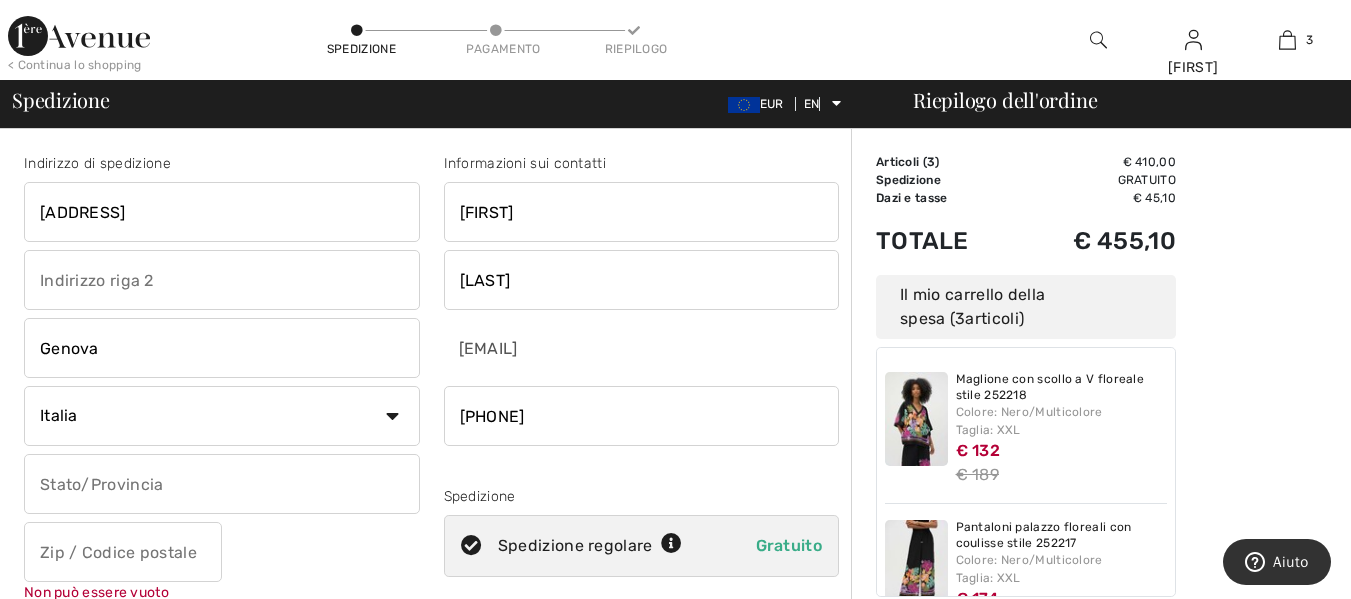 click at bounding box center (222, 484) 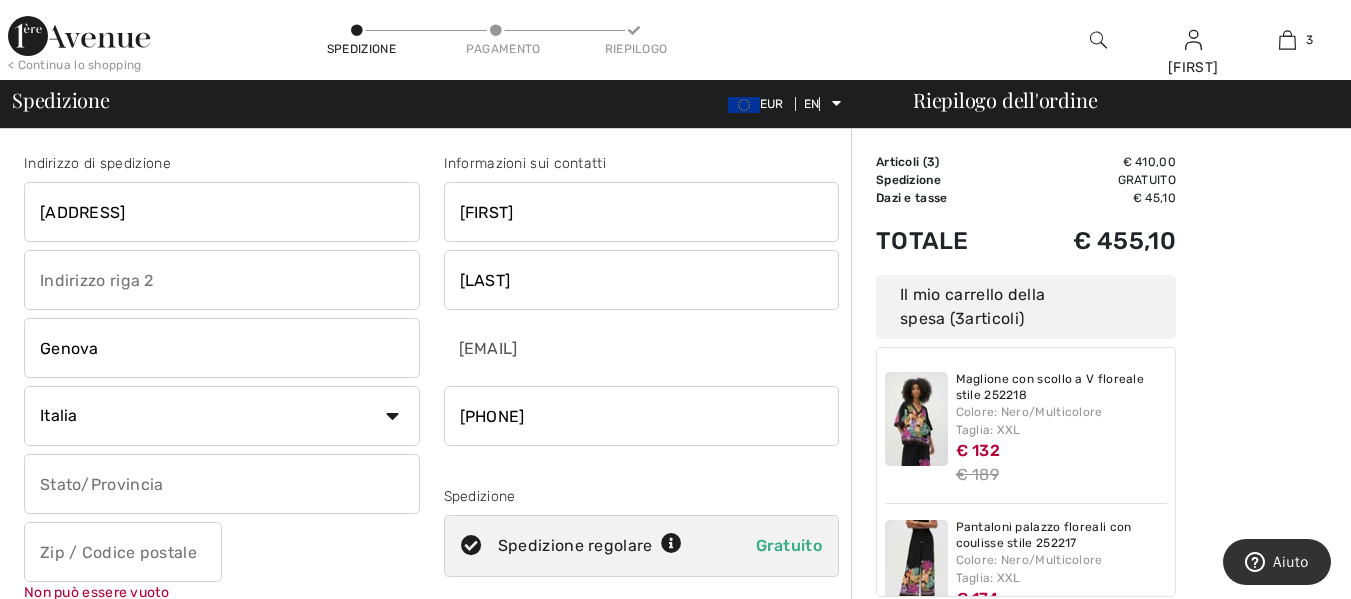 type on "g" 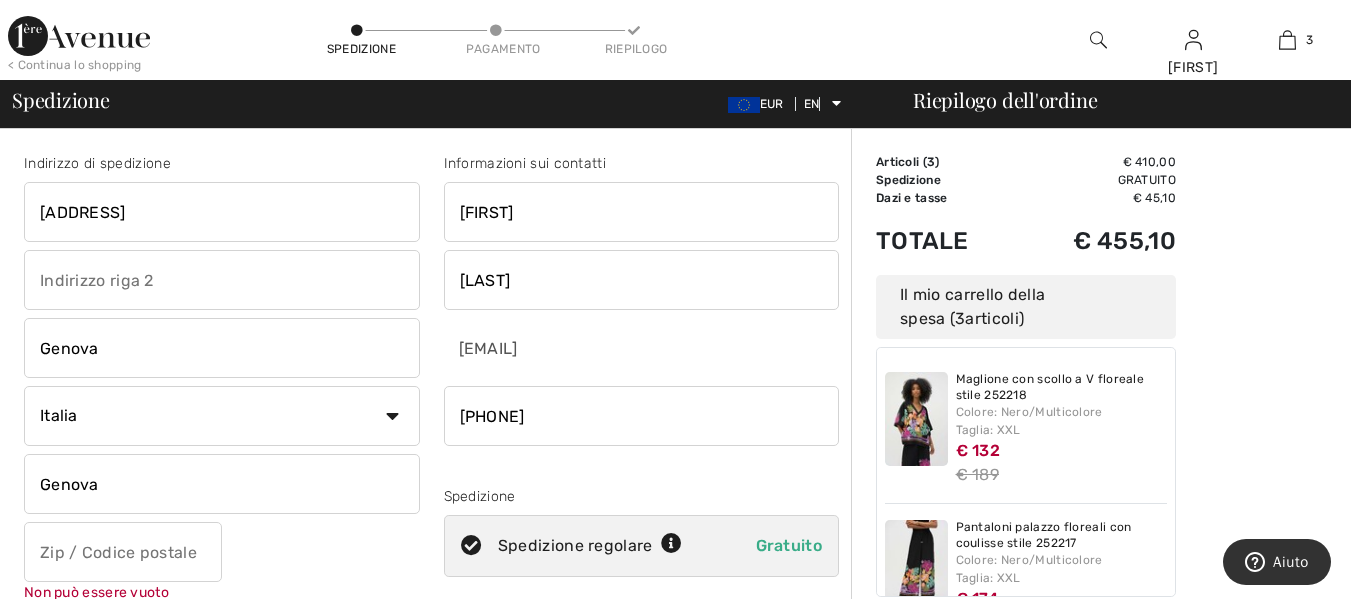 type on "Genova" 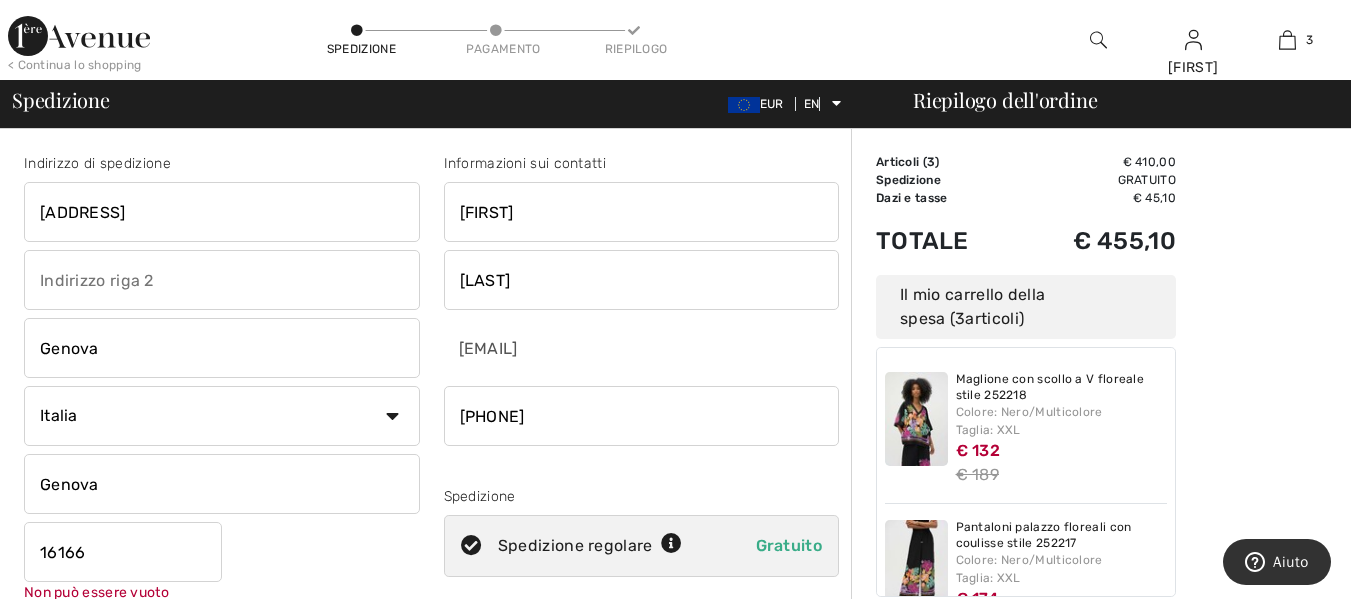 type on "16166" 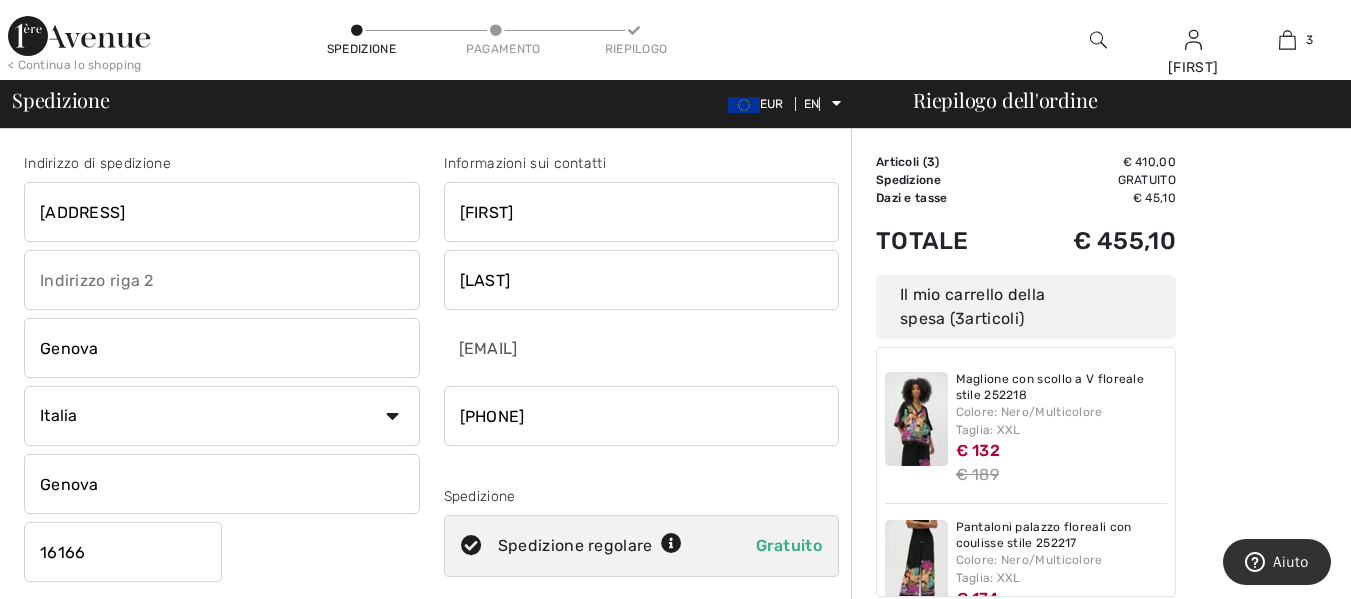 scroll, scrollTop: 524, scrollLeft: 0, axis: vertical 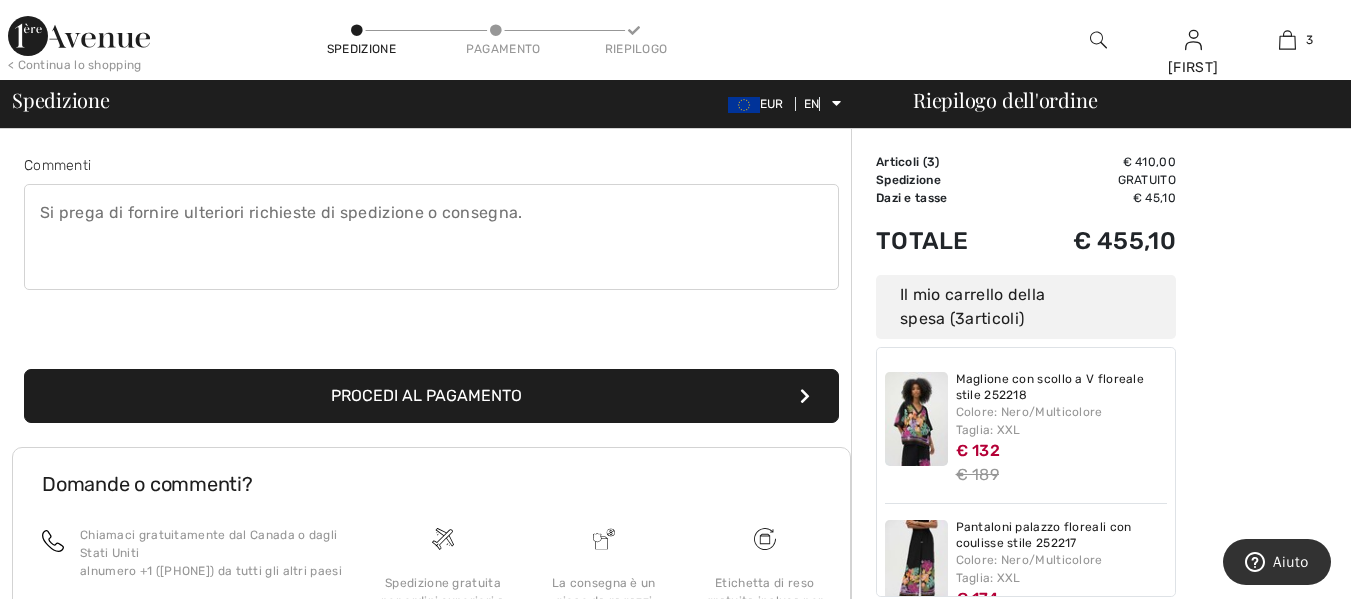 click on "Procedi al pagamento" at bounding box center [431, 396] 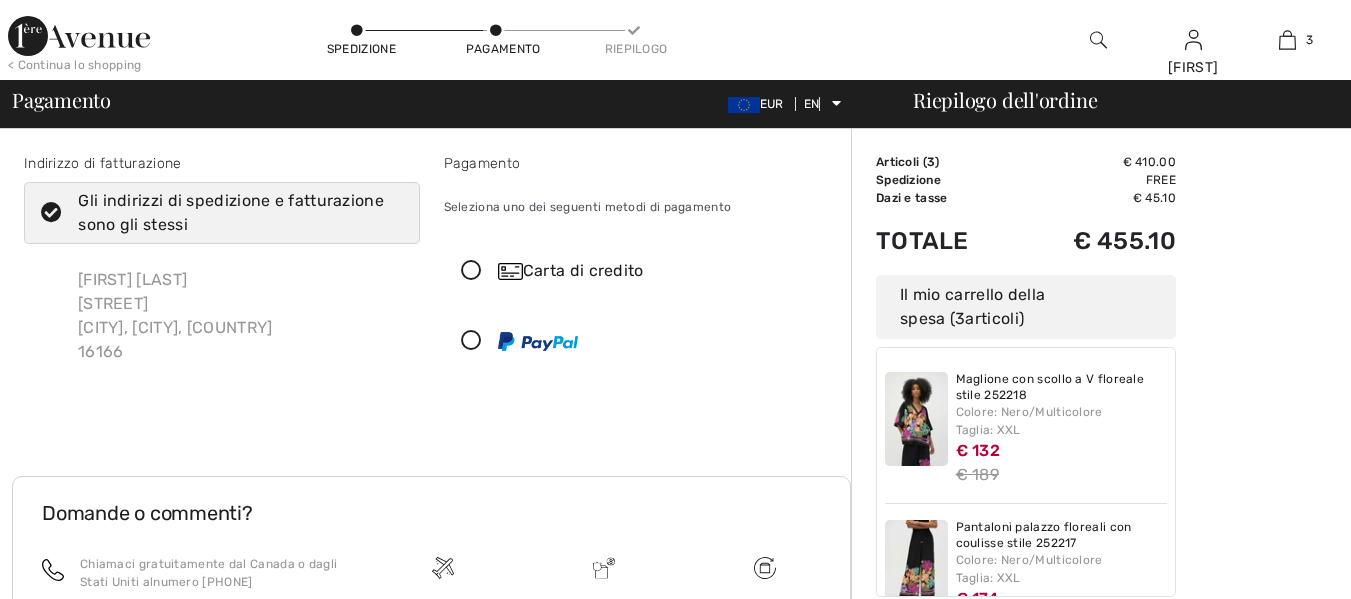 scroll, scrollTop: 0, scrollLeft: 0, axis: both 